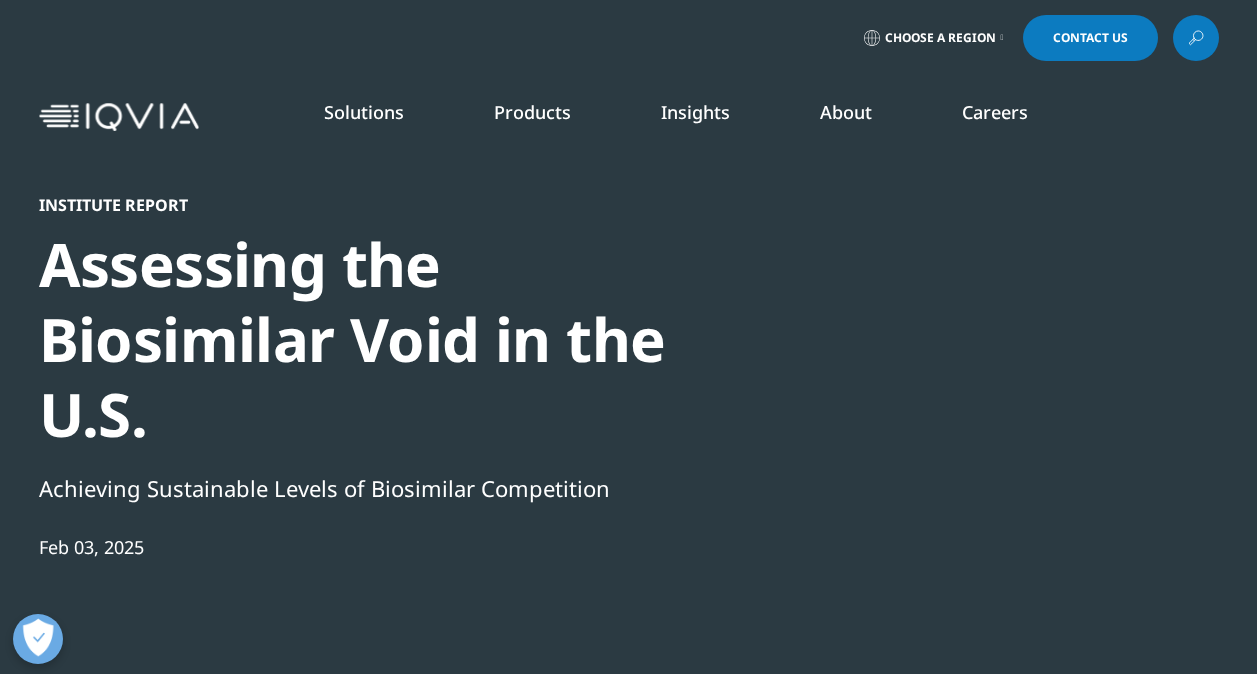 scroll, scrollTop: 0, scrollLeft: 0, axis: both 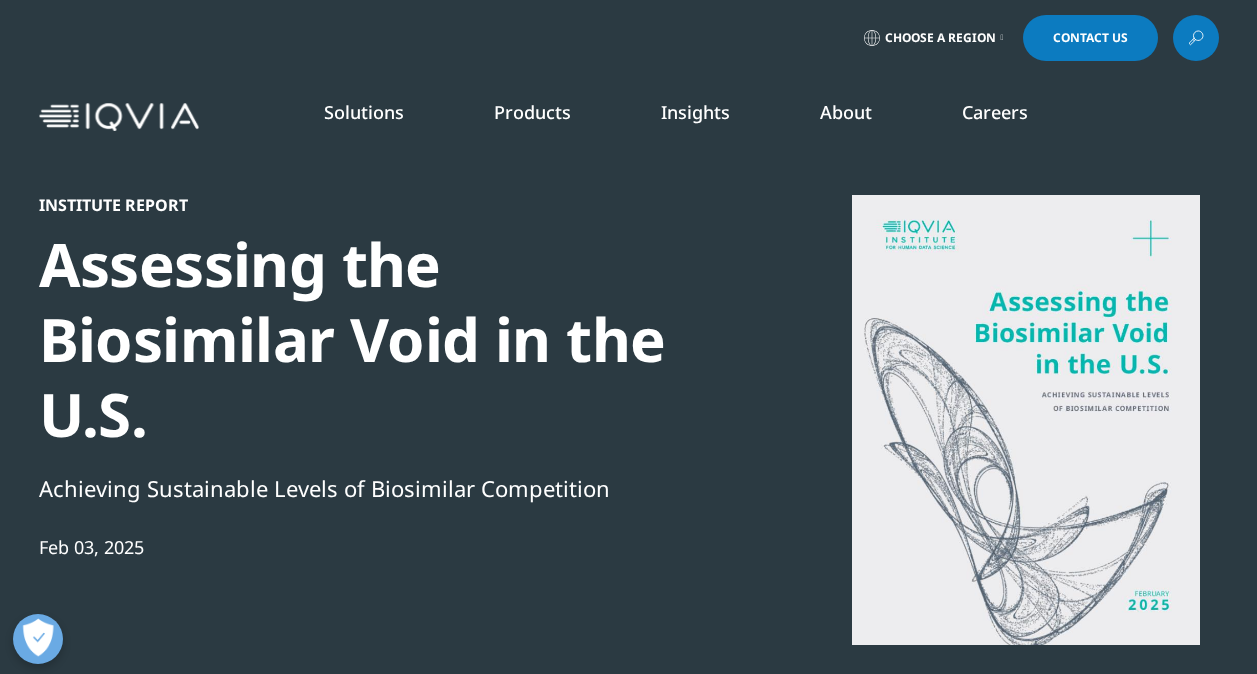 click at bounding box center (119, 117) 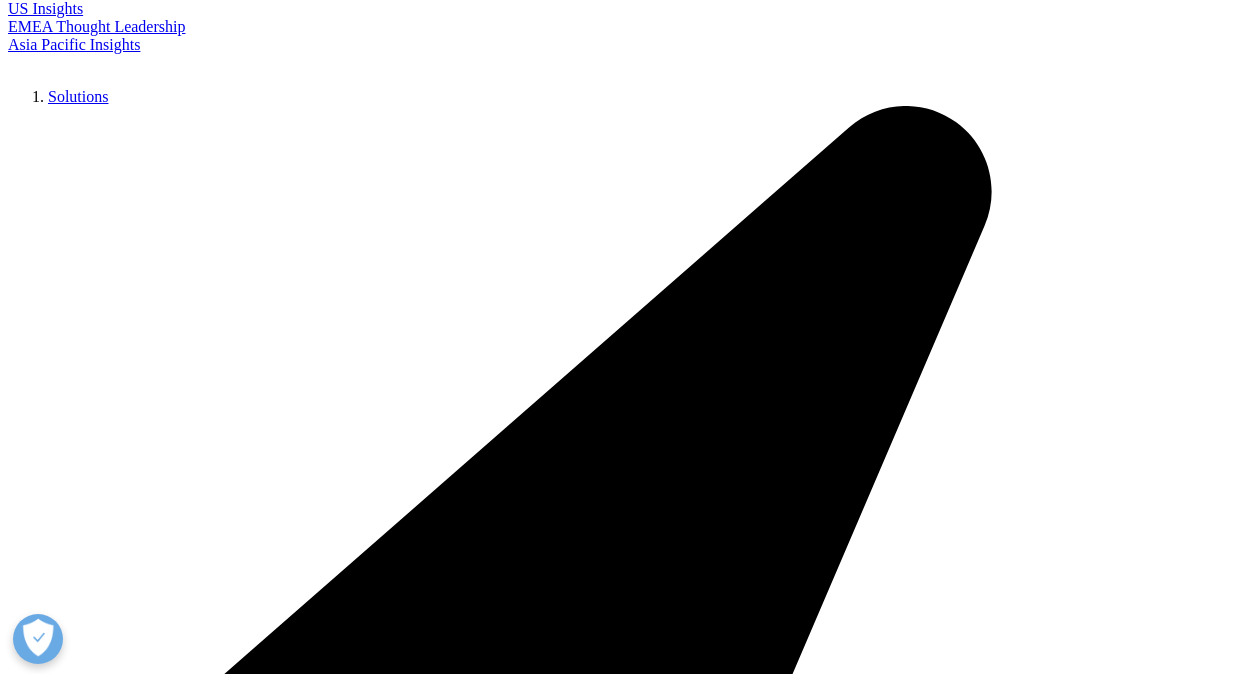 scroll, scrollTop: 0, scrollLeft: 0, axis: both 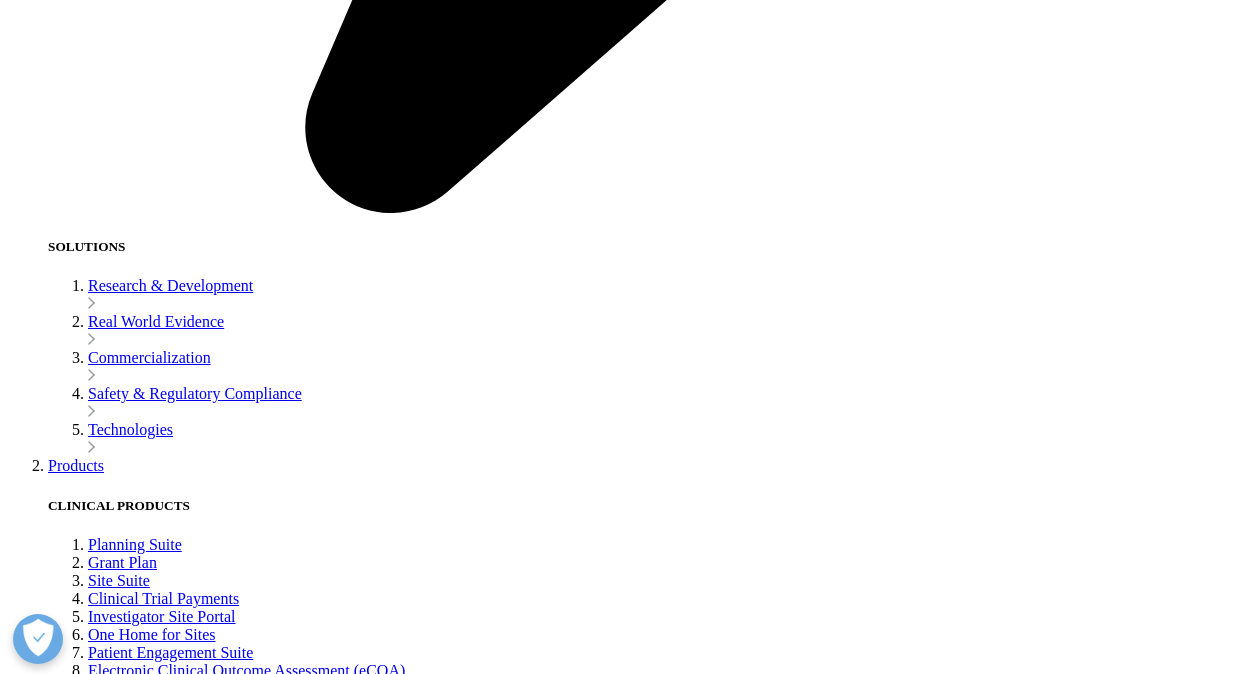 click on "Events and media" at bounding box center (105, 23097) 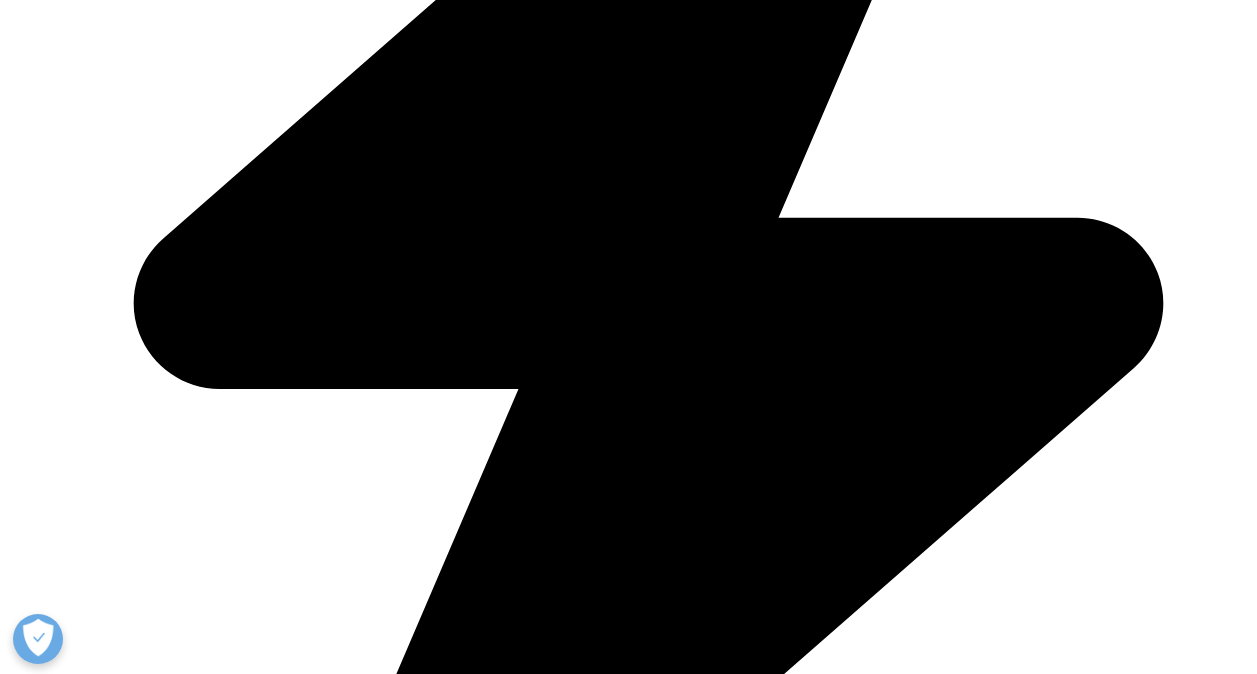 scroll, scrollTop: 698, scrollLeft: 0, axis: vertical 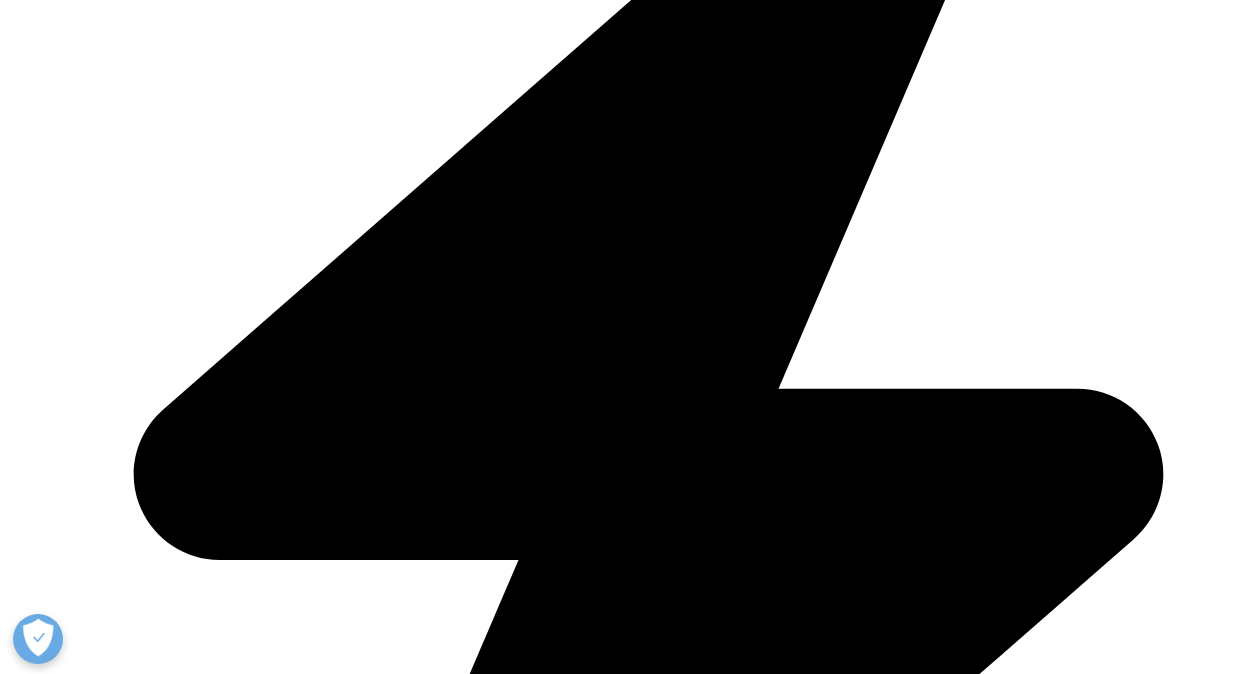click on "EMEA" at bounding box center [97, 25893] 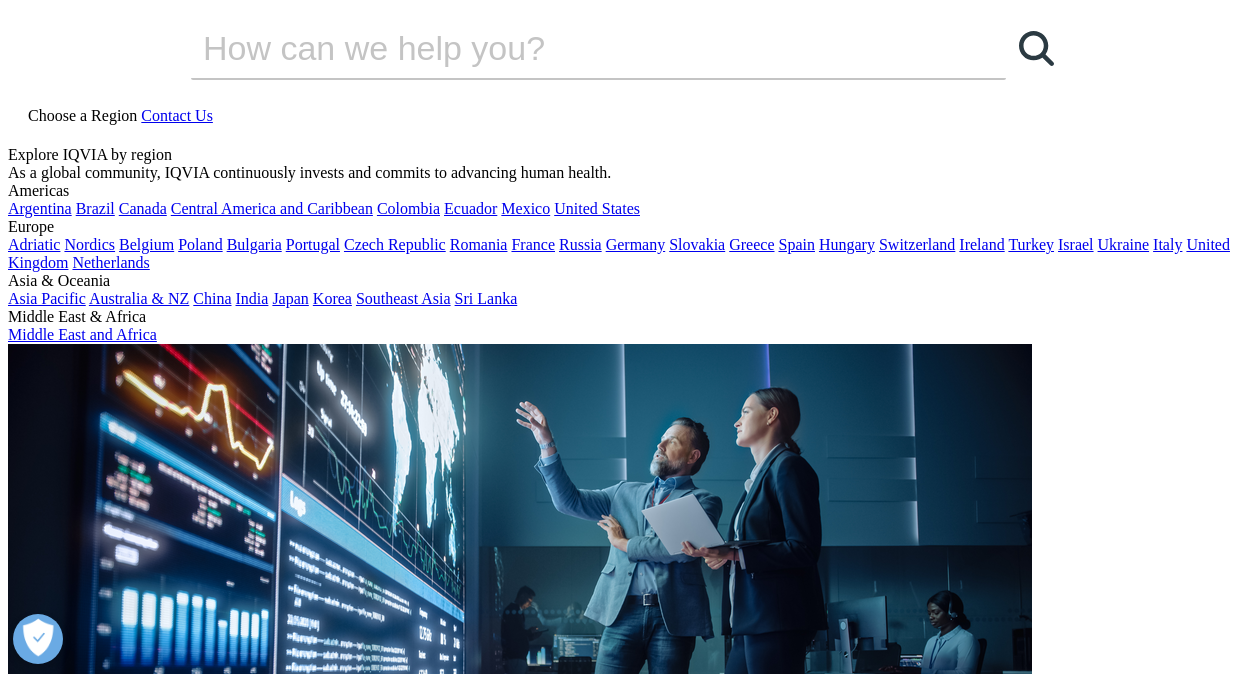scroll, scrollTop: 0, scrollLeft: 0, axis: both 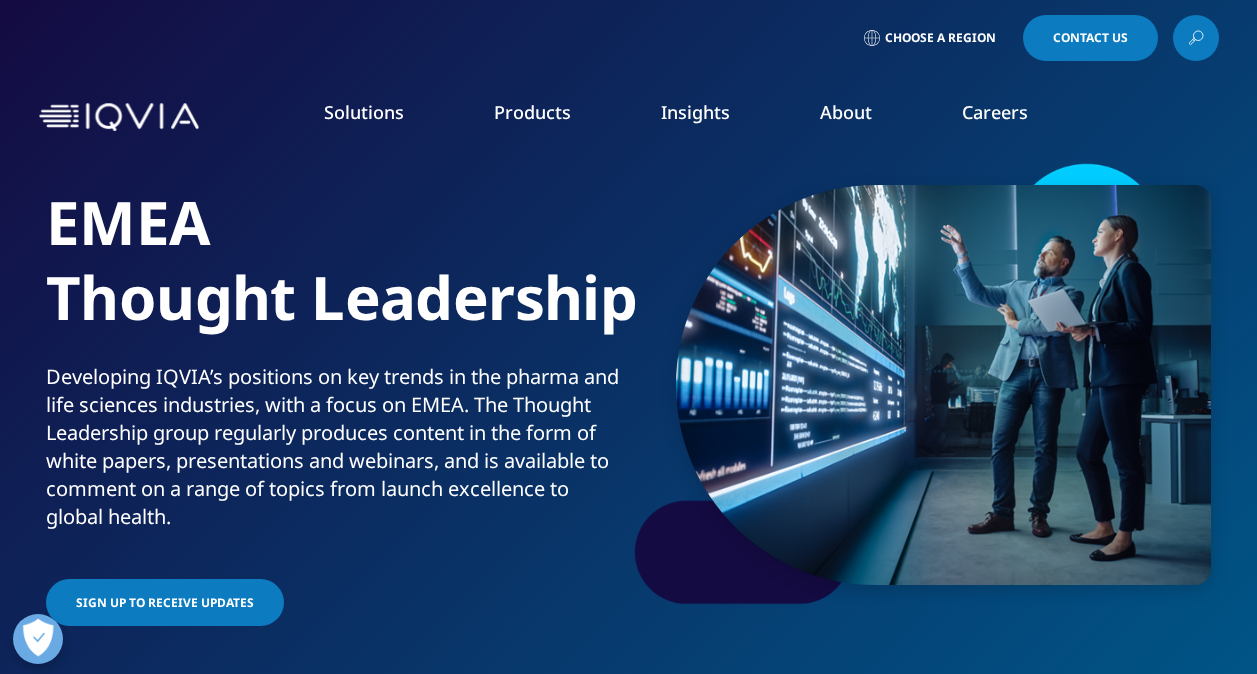 click on "Industry Analyst Reports" at bounding box center (797, 345) 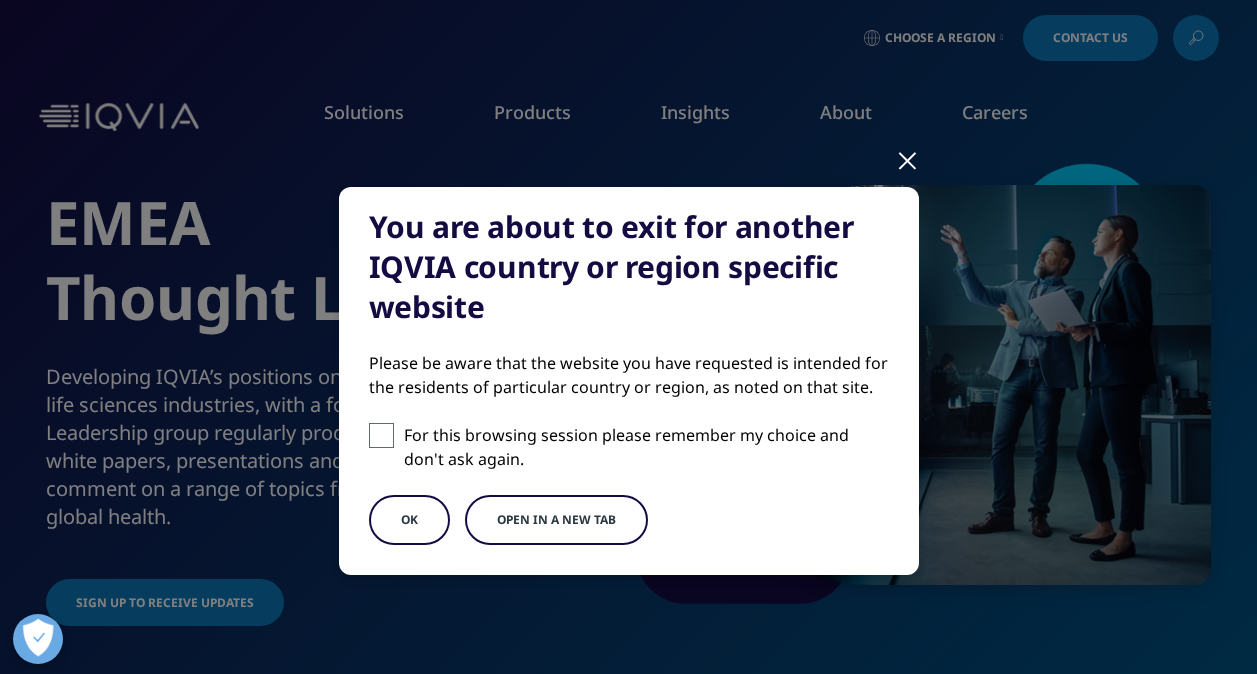 click on "OK" at bounding box center (409, 520) 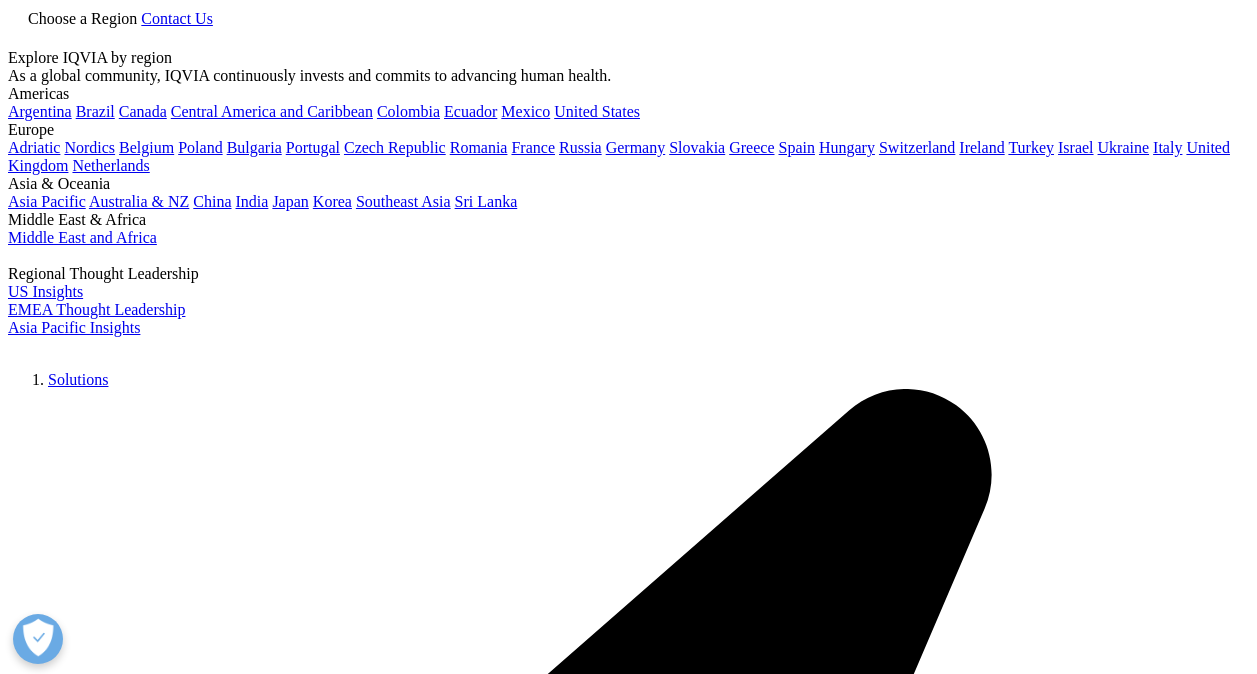 scroll, scrollTop: 300, scrollLeft: 0, axis: vertical 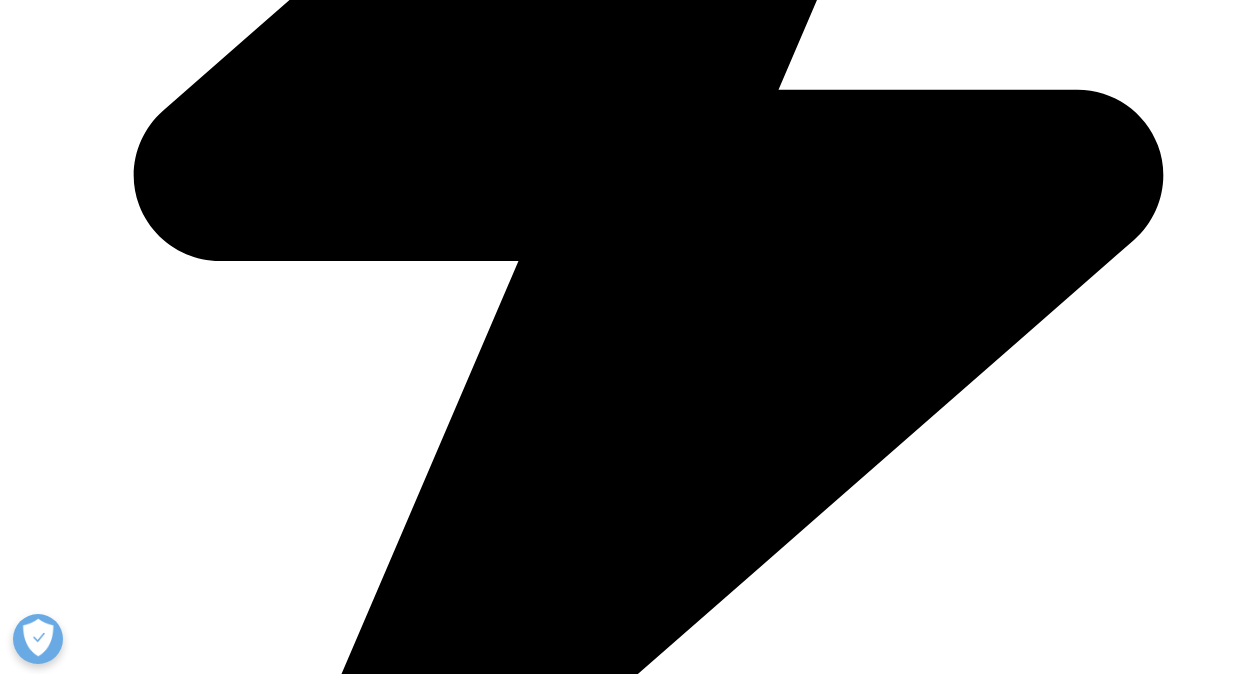 click on "Everest Group AI-deas to Action: Operationalizing Generative AI in Life Sciences - Focus on IQVIA" at bounding box center [332, 15949] 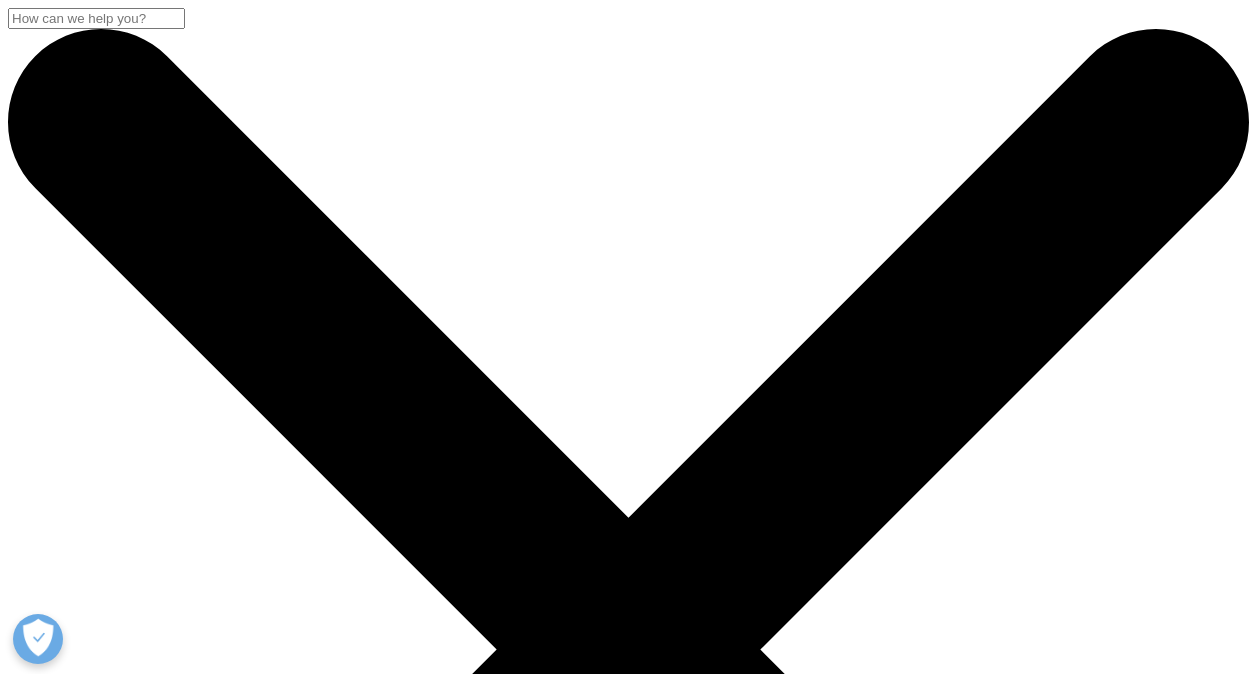scroll, scrollTop: 518, scrollLeft: 0, axis: vertical 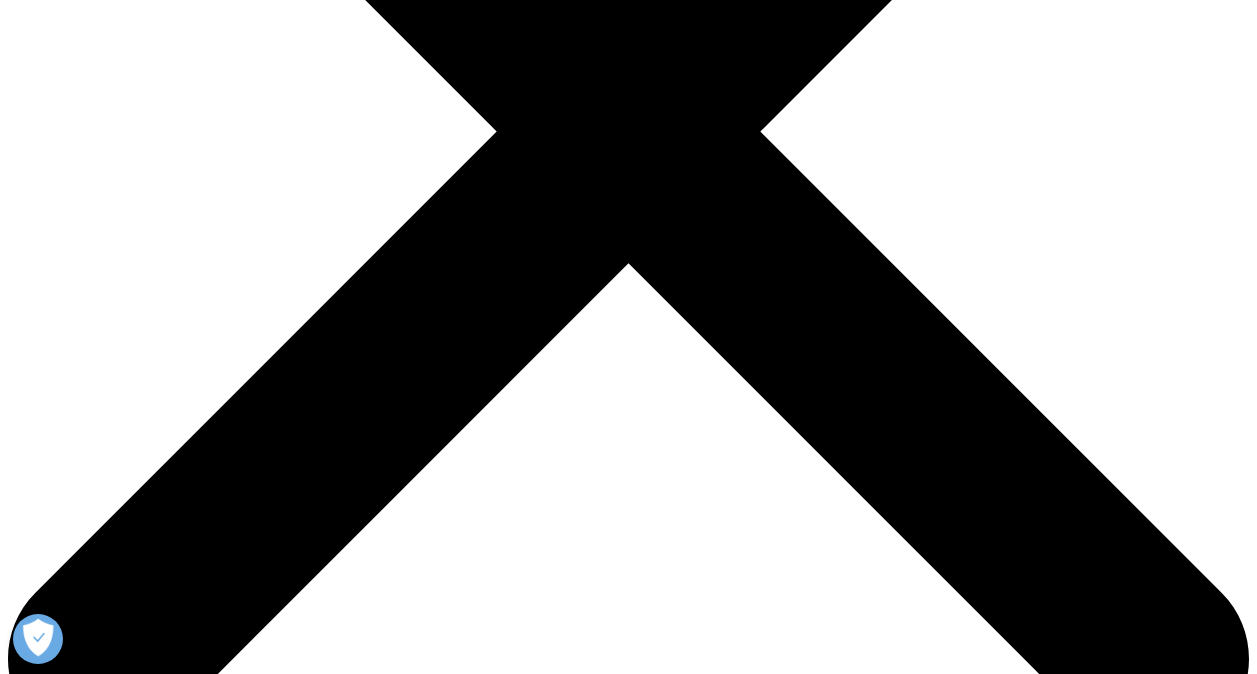 click on "All Reports" at bounding box center (85, 23344) 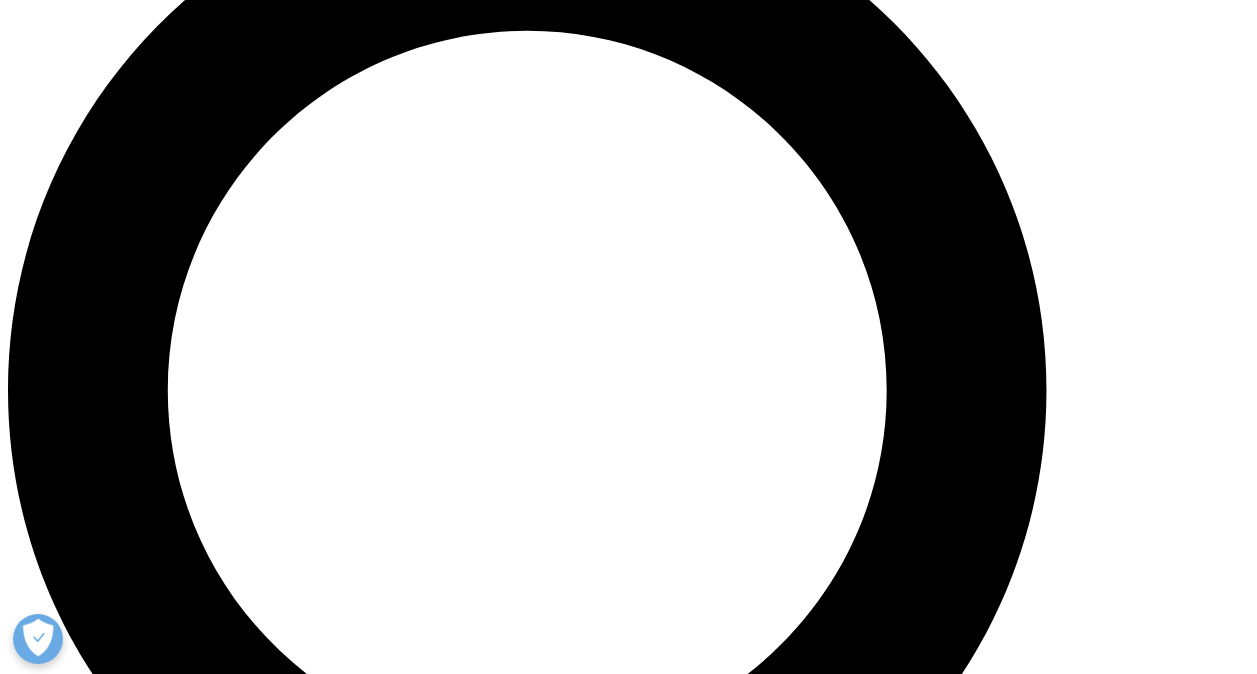 scroll, scrollTop: 1502, scrollLeft: 0, axis: vertical 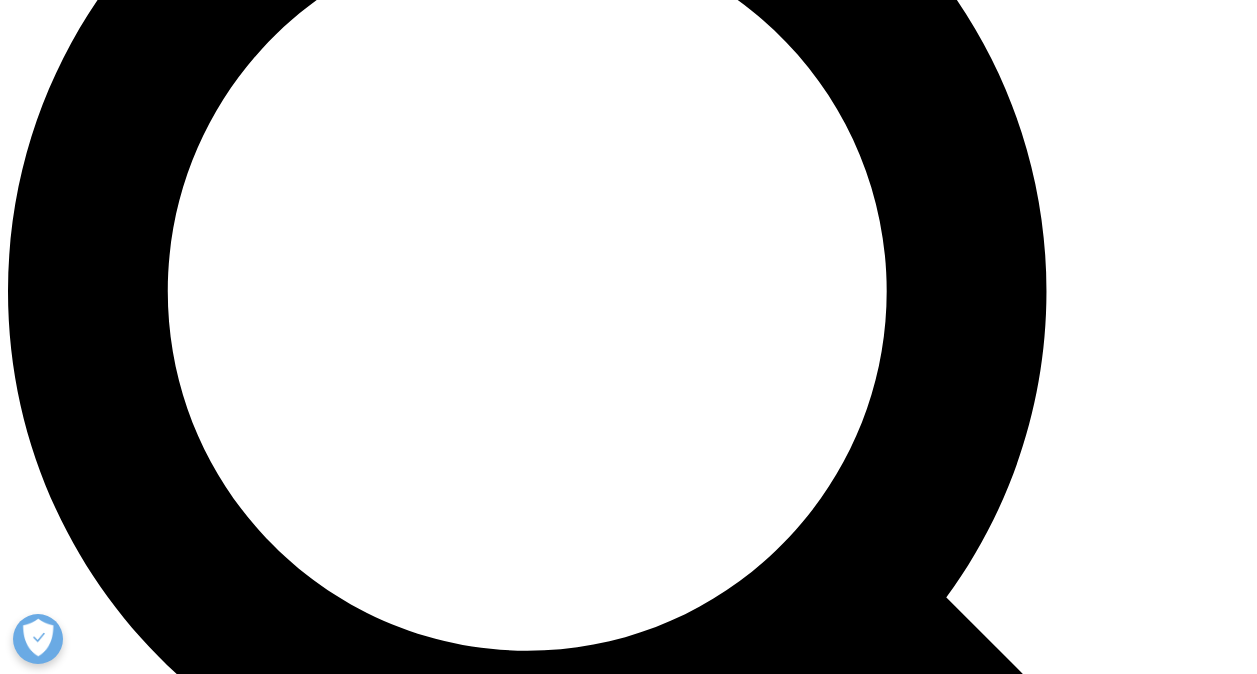 click on "Year Loading Clear Or/And Operator" at bounding box center (628, 24741) 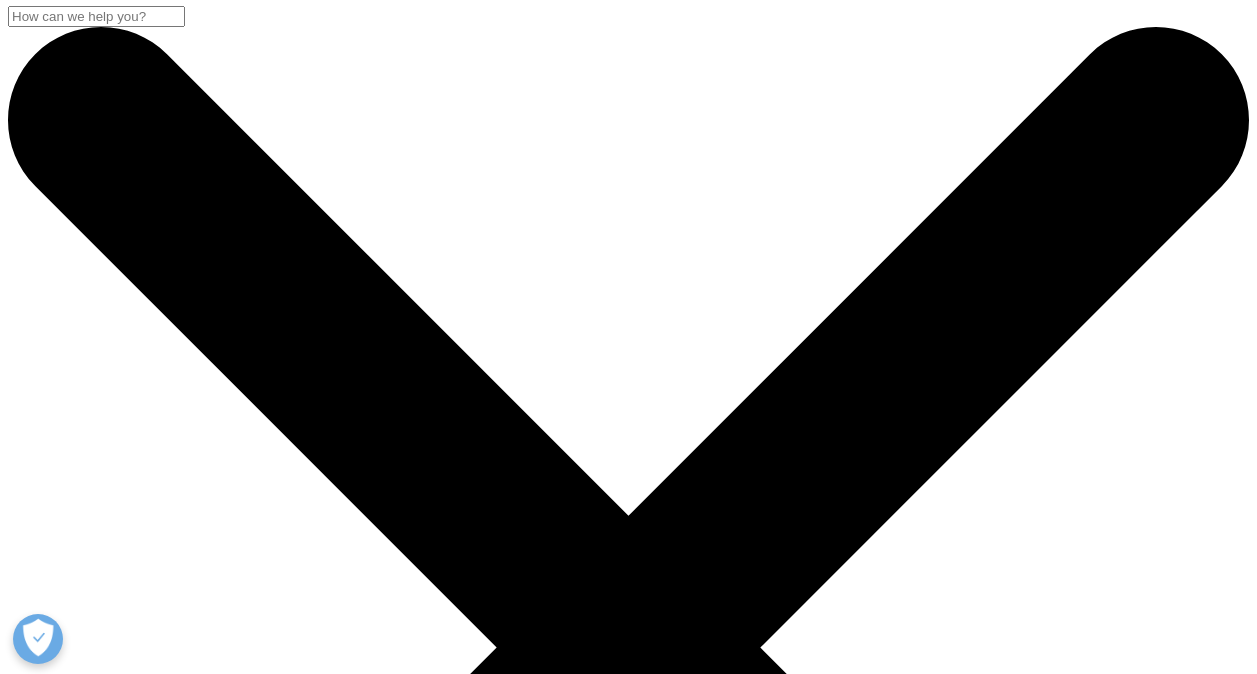 scroll, scrollTop: 0, scrollLeft: 0, axis: both 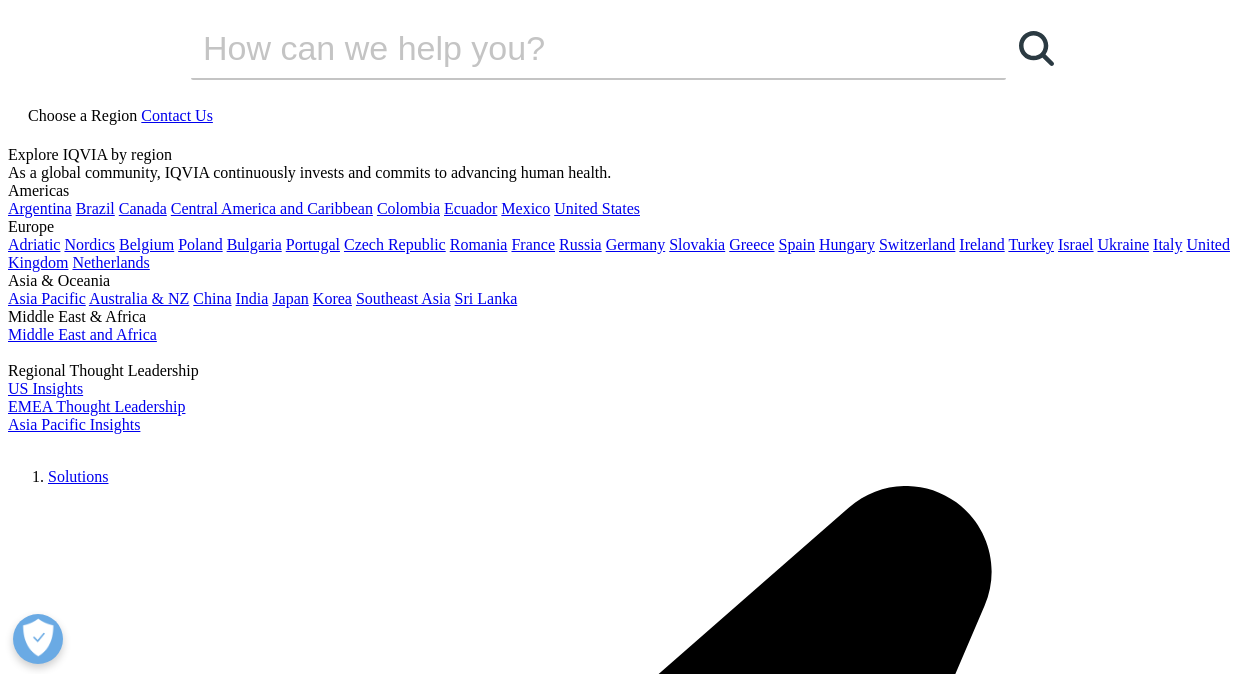 click on "Market Access Insights" at bounding box center (162, 4677) 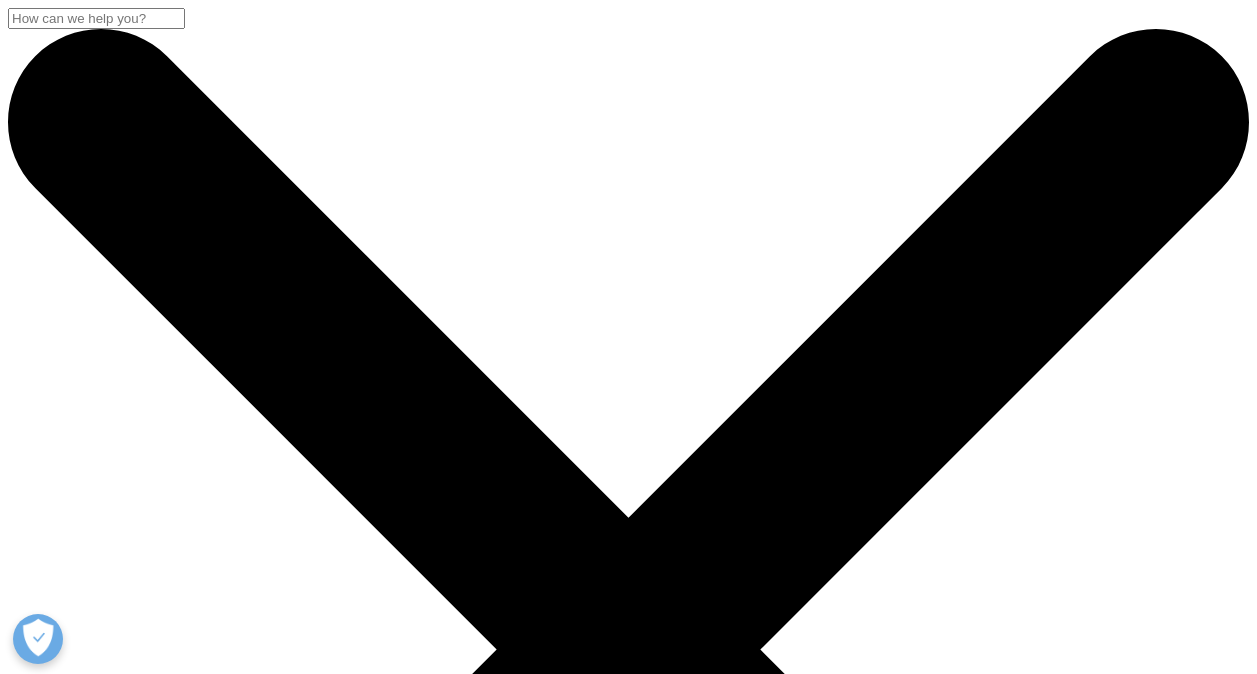 scroll, scrollTop: 0, scrollLeft: 0, axis: both 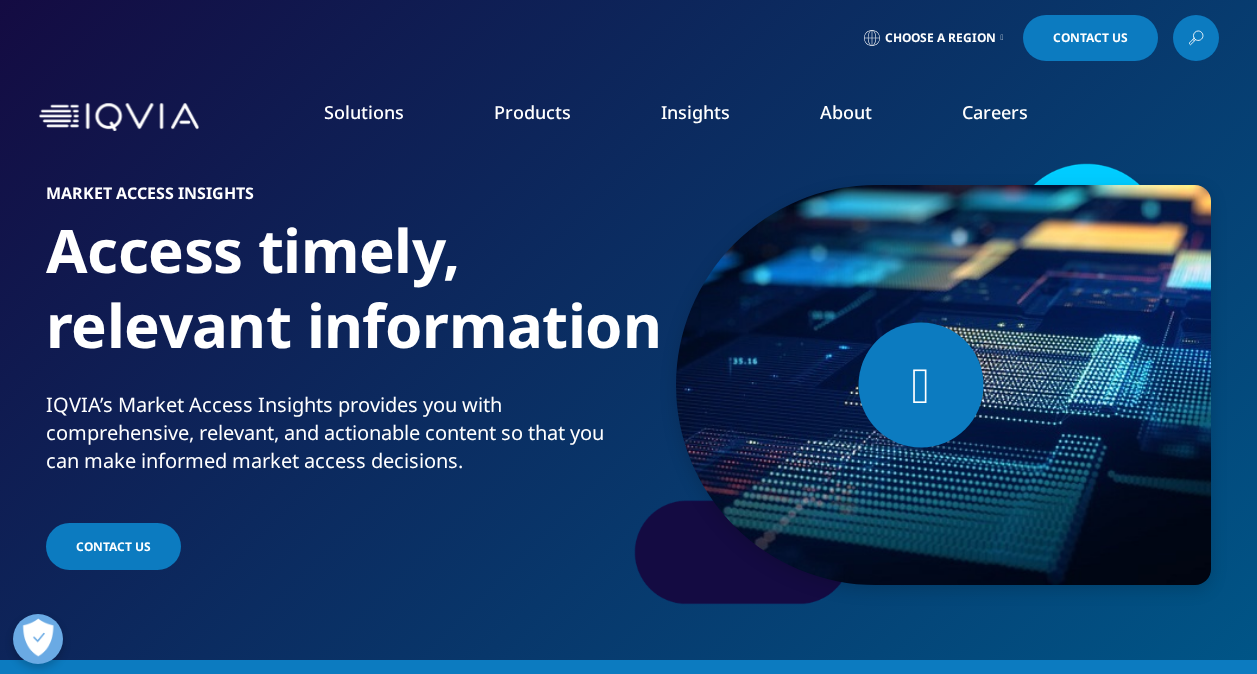 click at bounding box center (1196, 38) 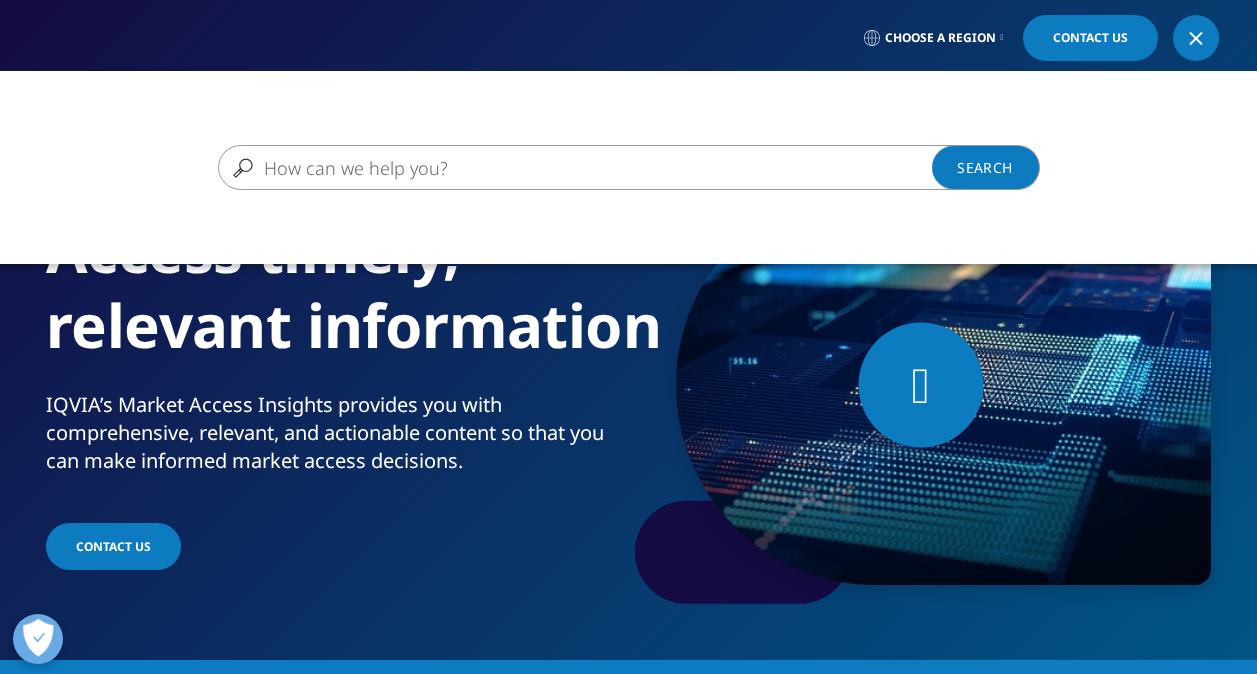 click at bounding box center (600, 167) 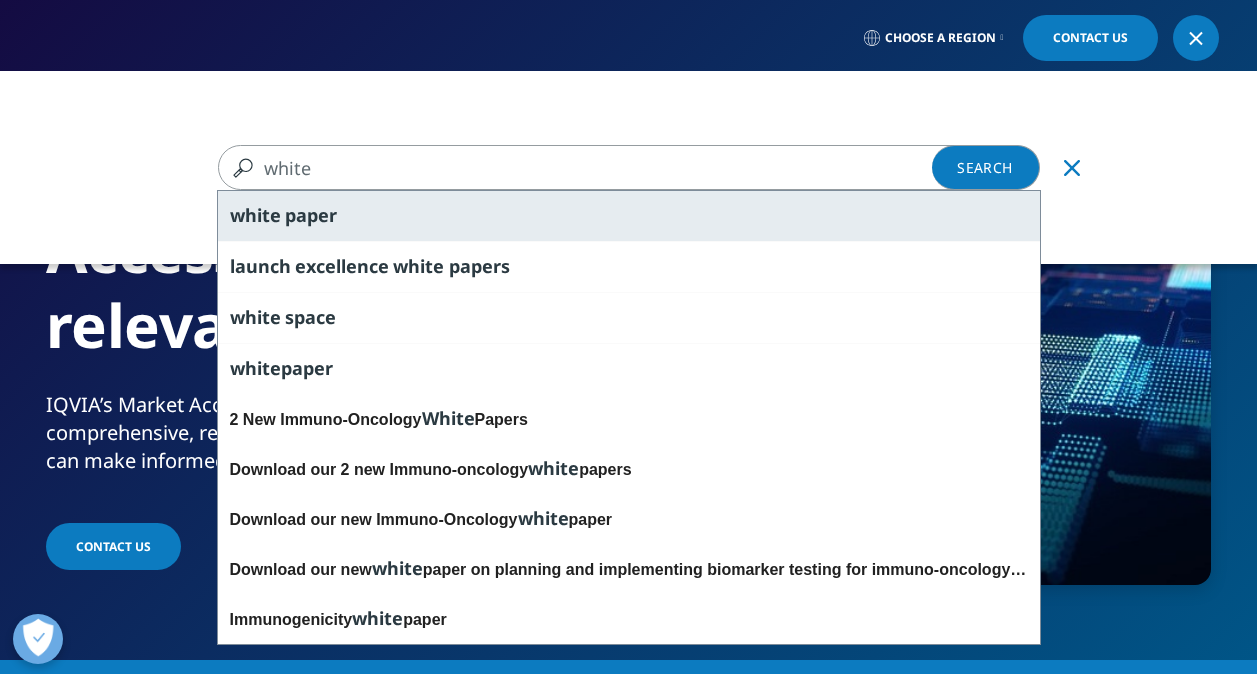 type on "white" 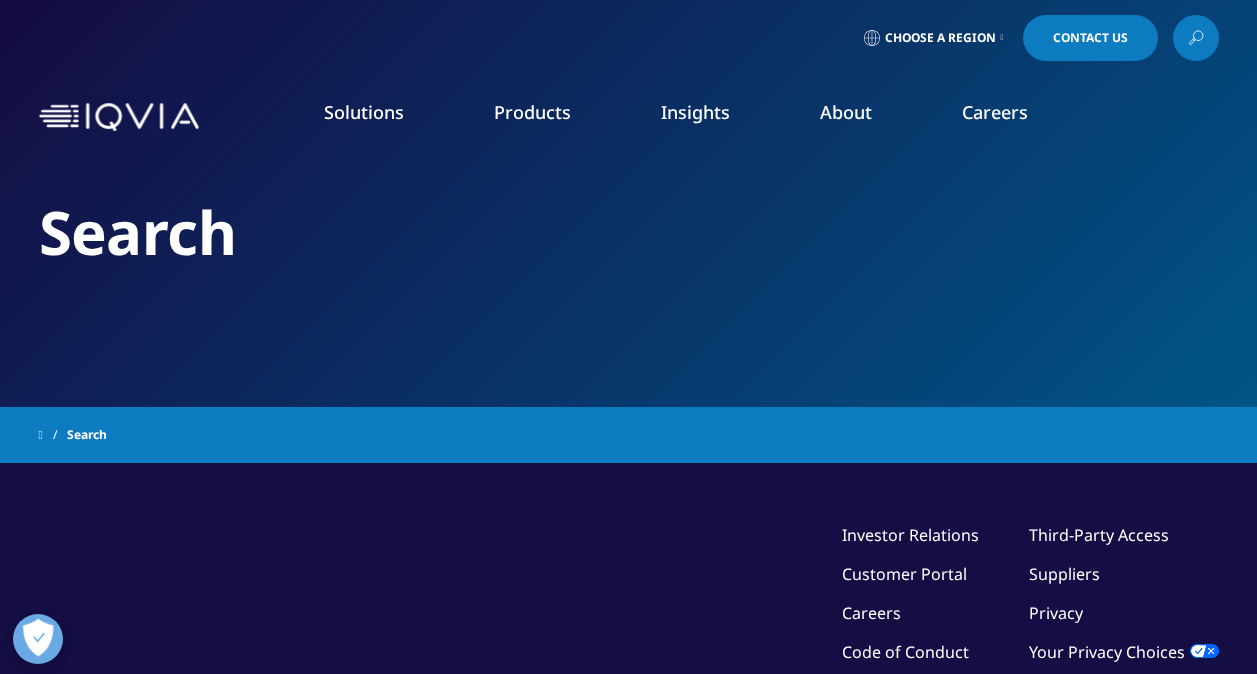 scroll, scrollTop: 0, scrollLeft: 0, axis: both 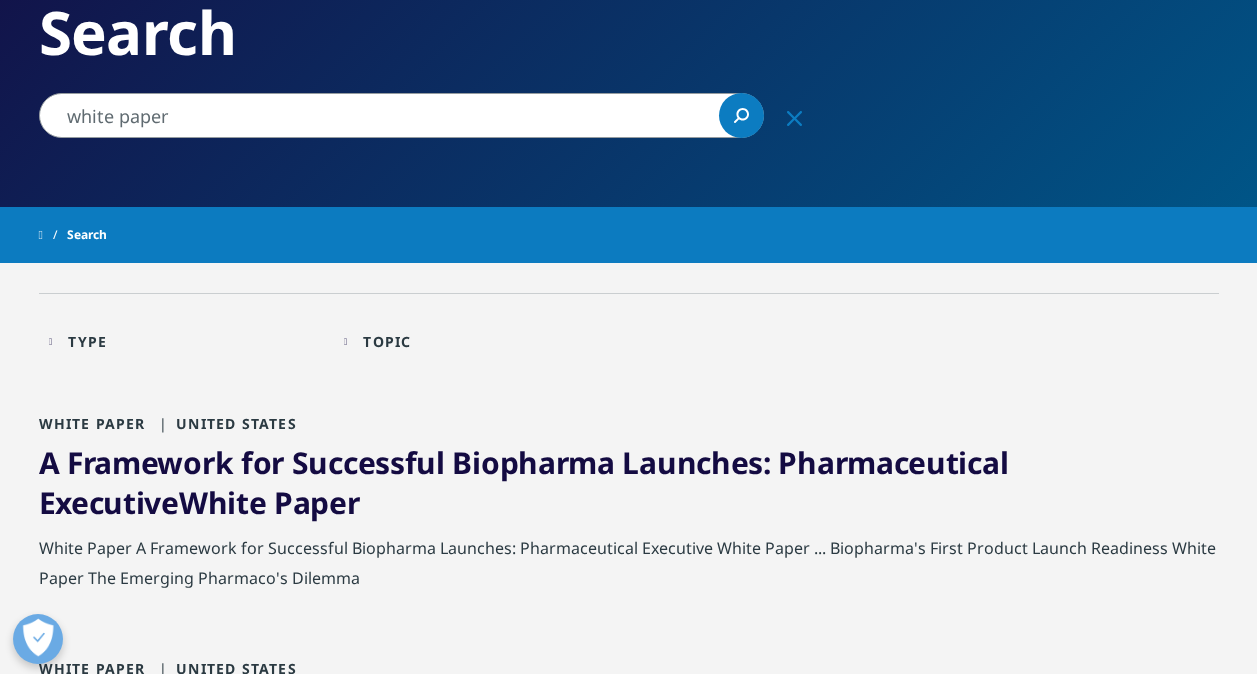 click on "Type Loading" at bounding box center (195, 341) 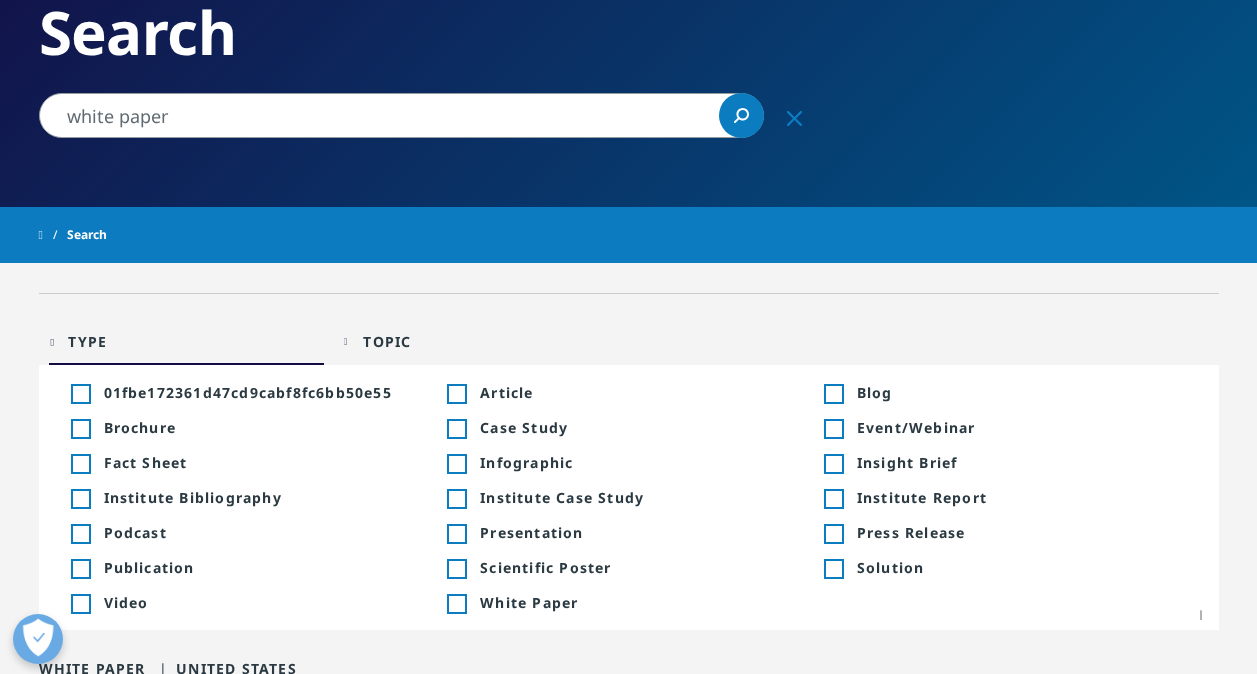 click on "Toggle" at bounding box center [456, 604] 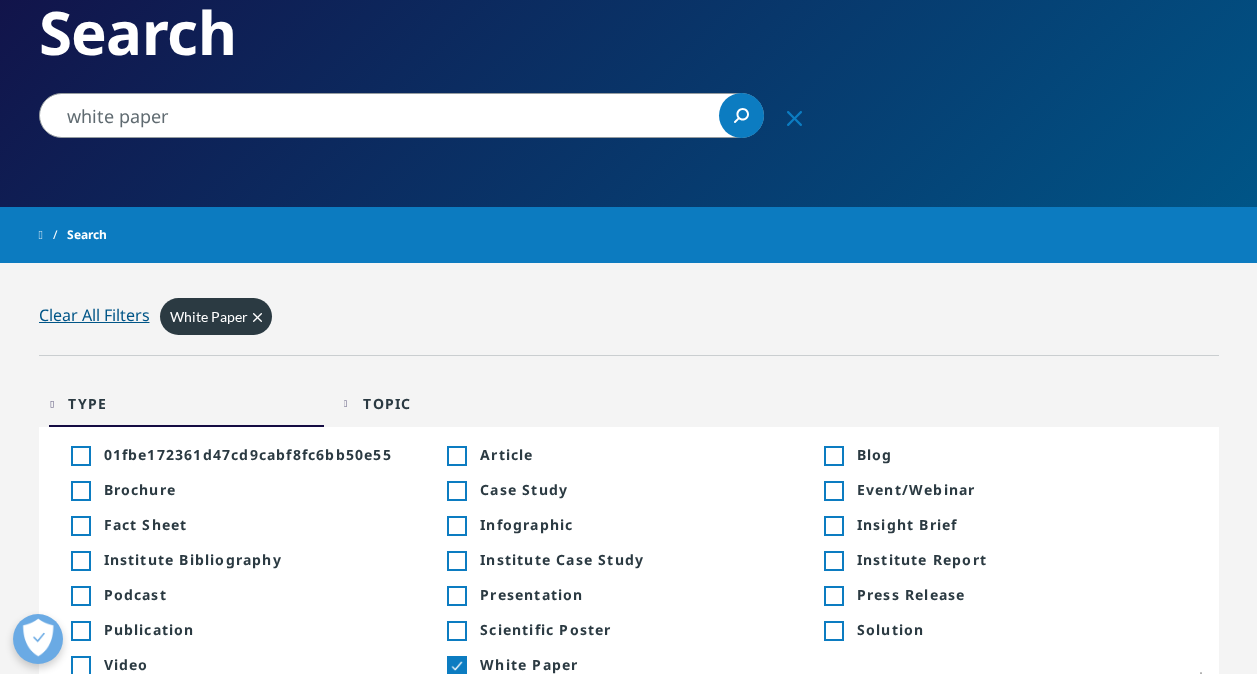 click on "Search" at bounding box center [629, 3] 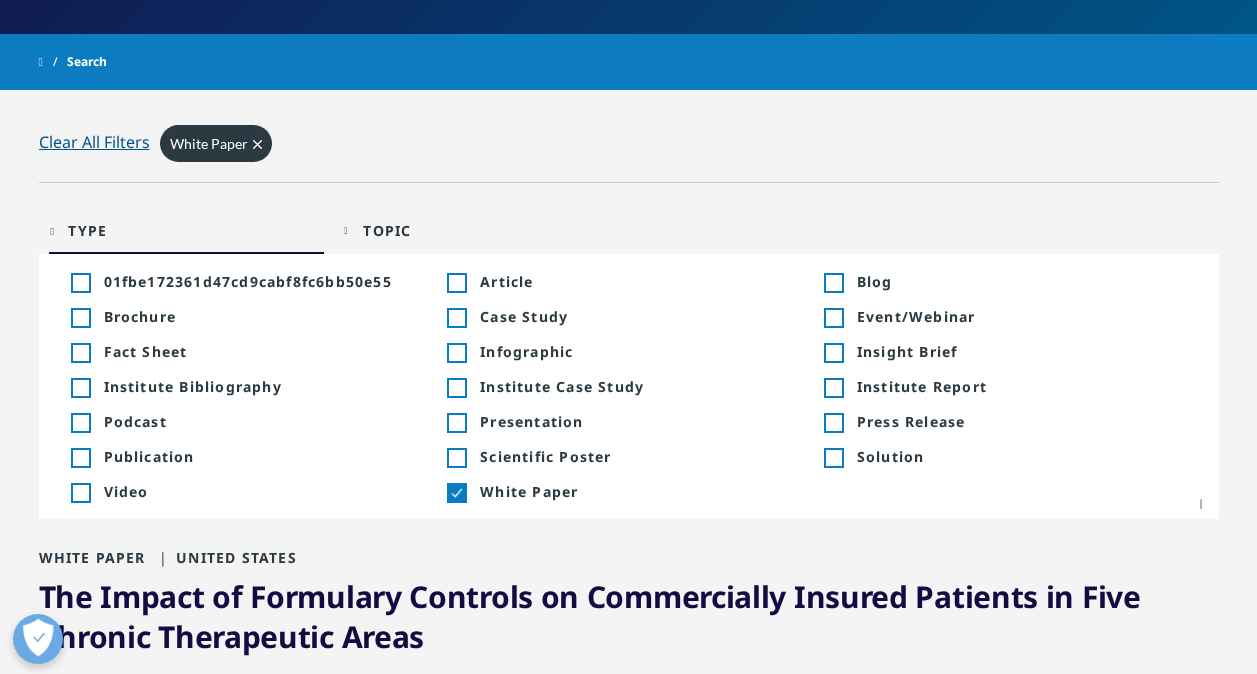 scroll, scrollTop: 200, scrollLeft: 0, axis: vertical 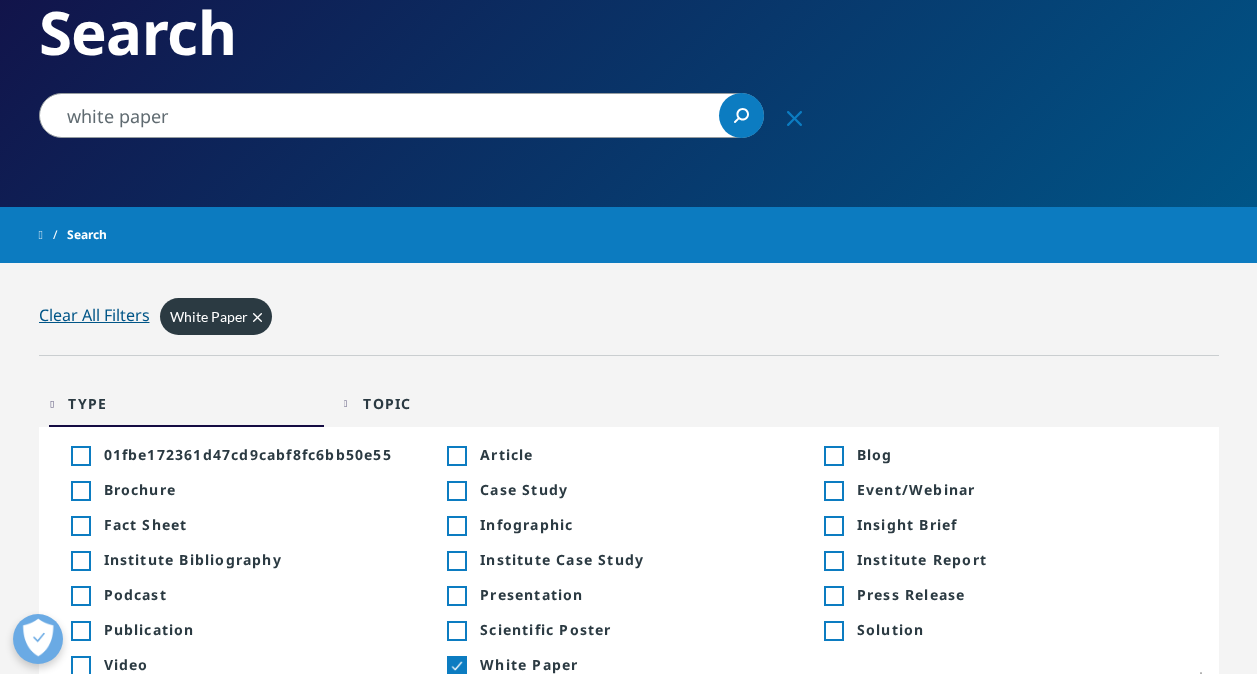 click on "Search" at bounding box center (87, 235) 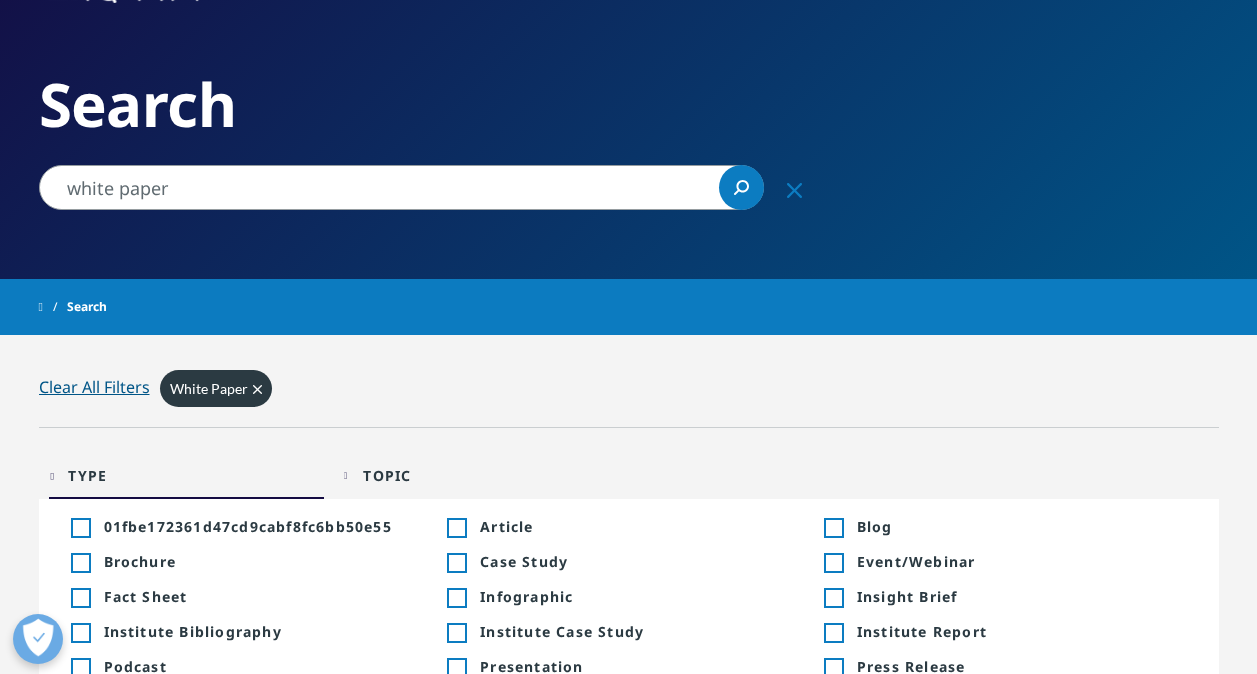 scroll, scrollTop: 100, scrollLeft: 0, axis: vertical 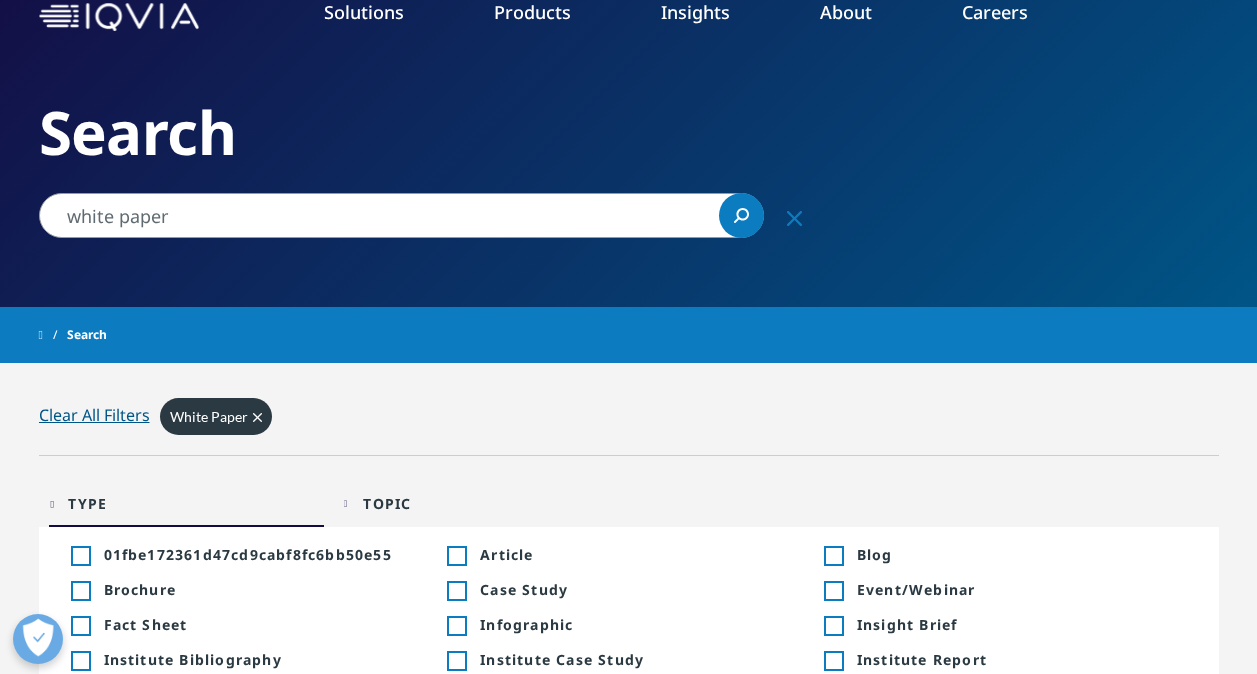 click on "Topic Loading Clear Or/And Operator" at bounding box center (481, 503) 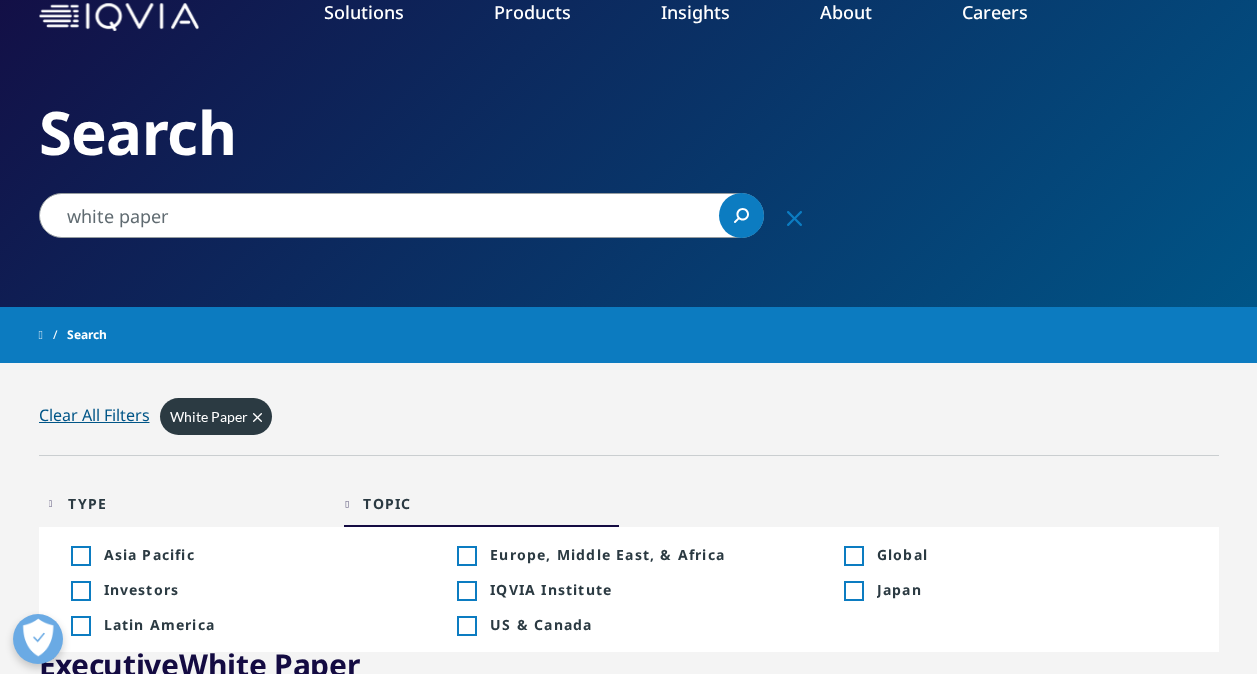 scroll, scrollTop: 500, scrollLeft: 0, axis: vertical 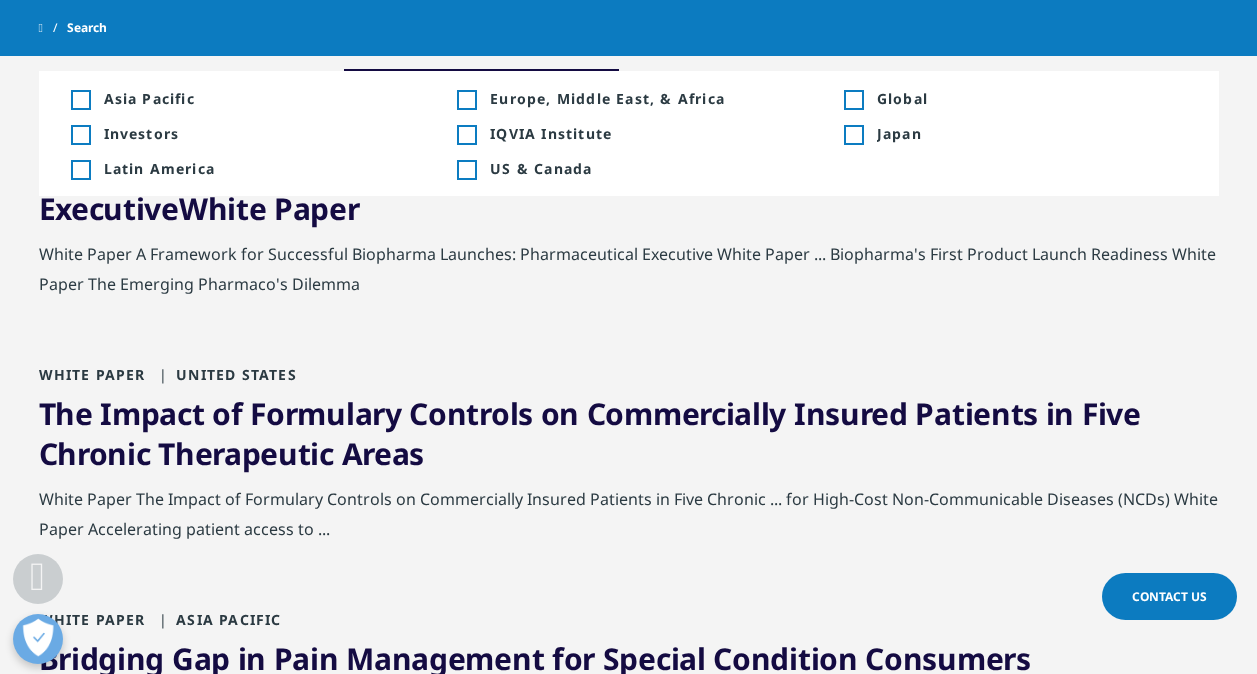 click on "The Impact of Formulary Controls on Commercially Insured Patients in Five Chronic Therapeutic Areas" at bounding box center [590, 433] 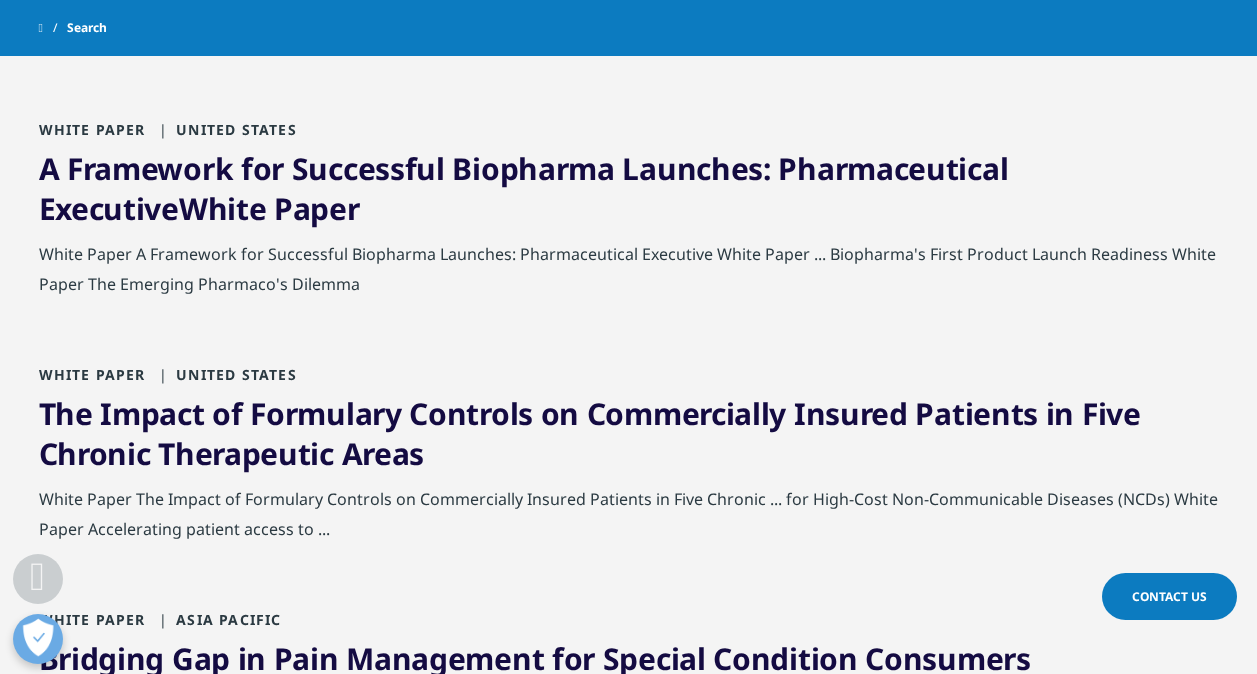 click on "The Impact of Formulary Controls on Commercially Insured Patients in Five Chronic Therapeutic Areas" at bounding box center [590, 433] 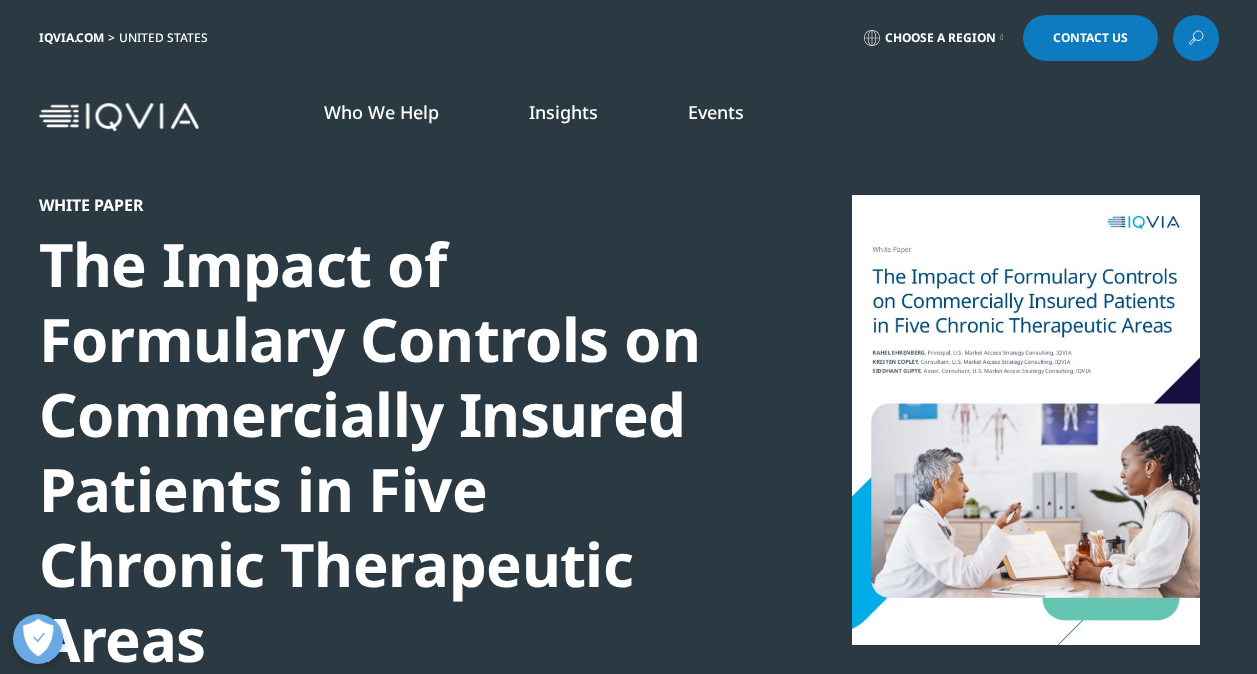 scroll, scrollTop: 0, scrollLeft: 0, axis: both 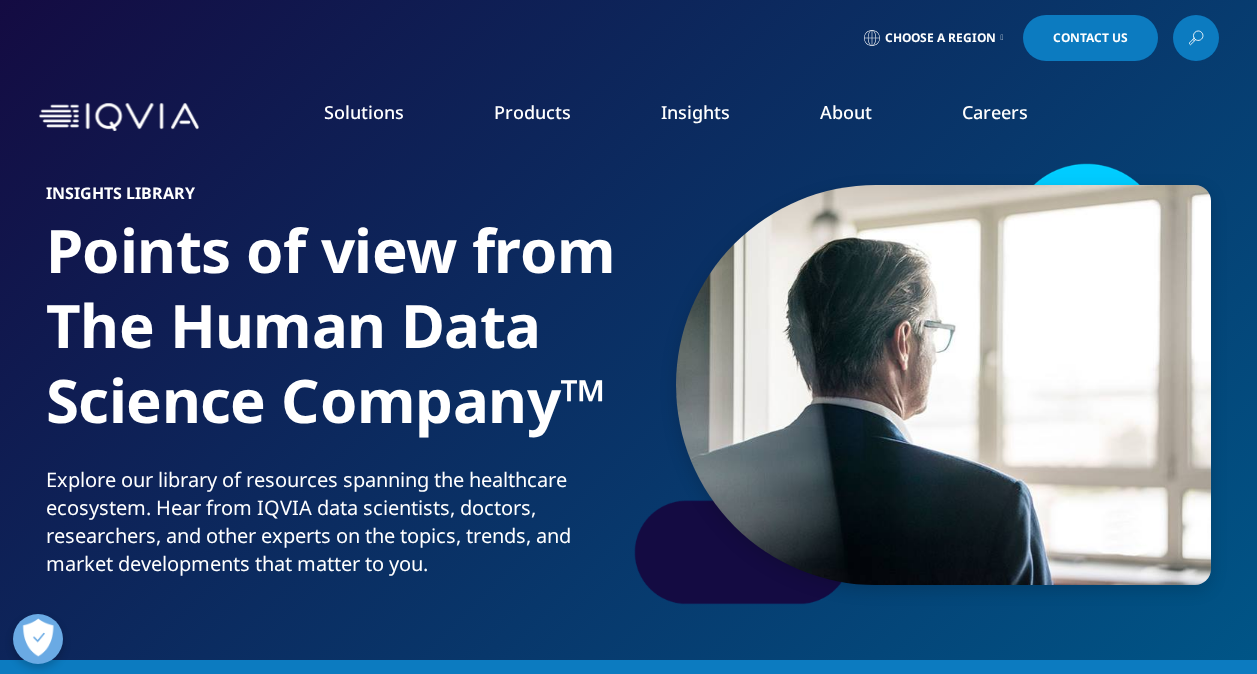 click on "Insights Library" at bounding box center (333, 199) 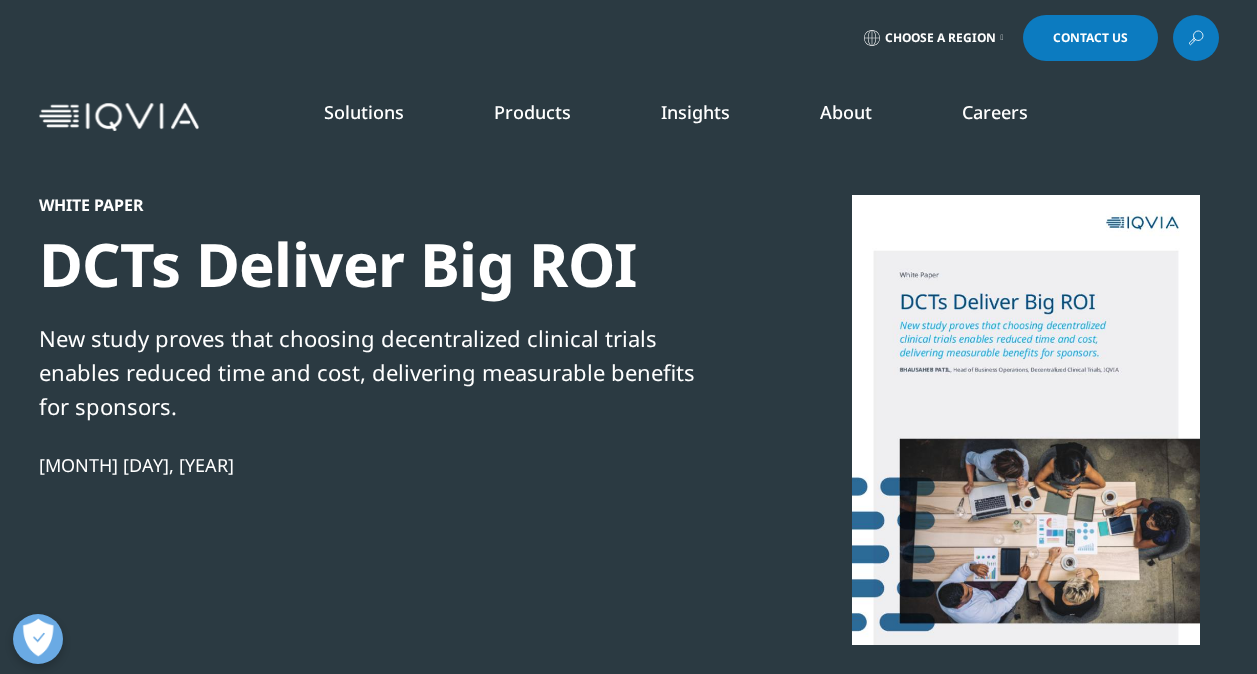 scroll, scrollTop: 0, scrollLeft: 0, axis: both 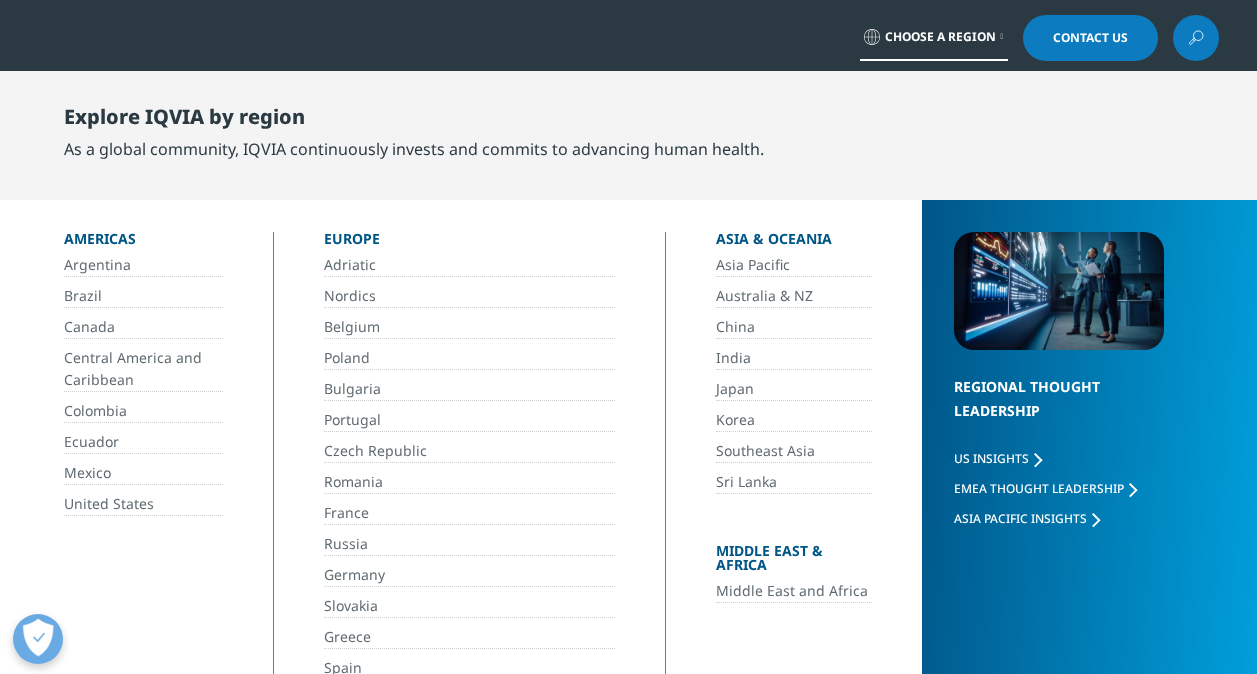 click on "Germany" at bounding box center (469, 575) 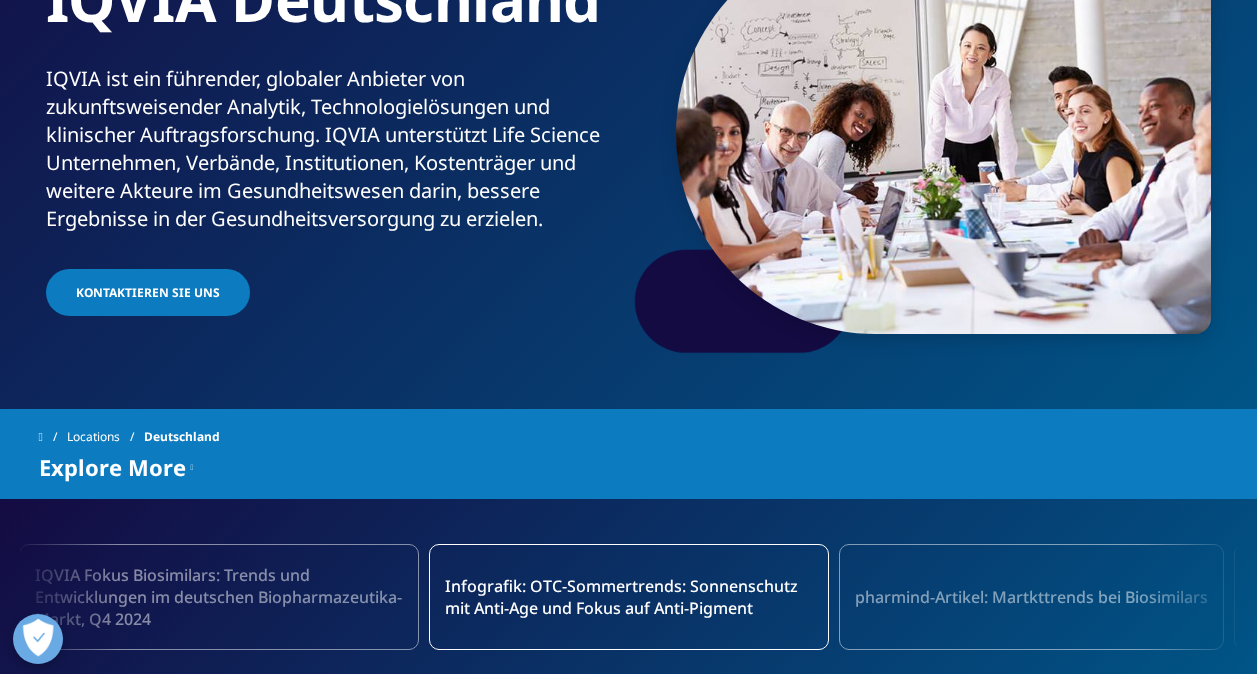 scroll, scrollTop: 0, scrollLeft: 0, axis: both 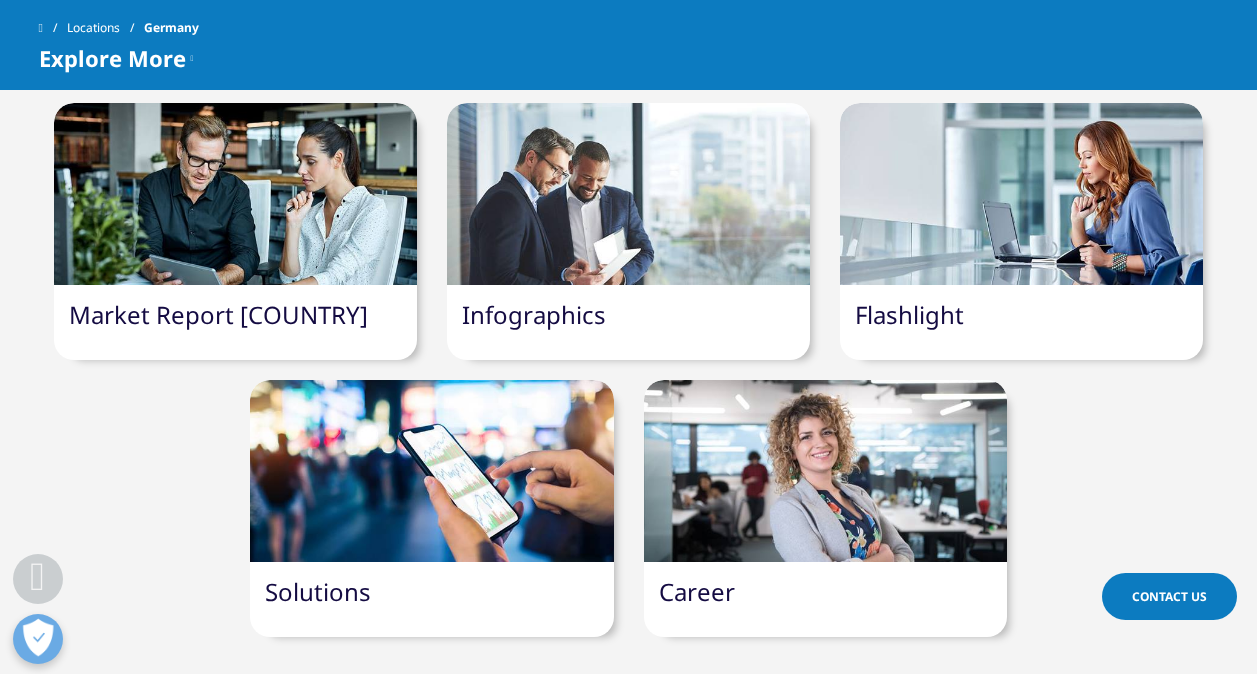 click at bounding box center [628, 194] 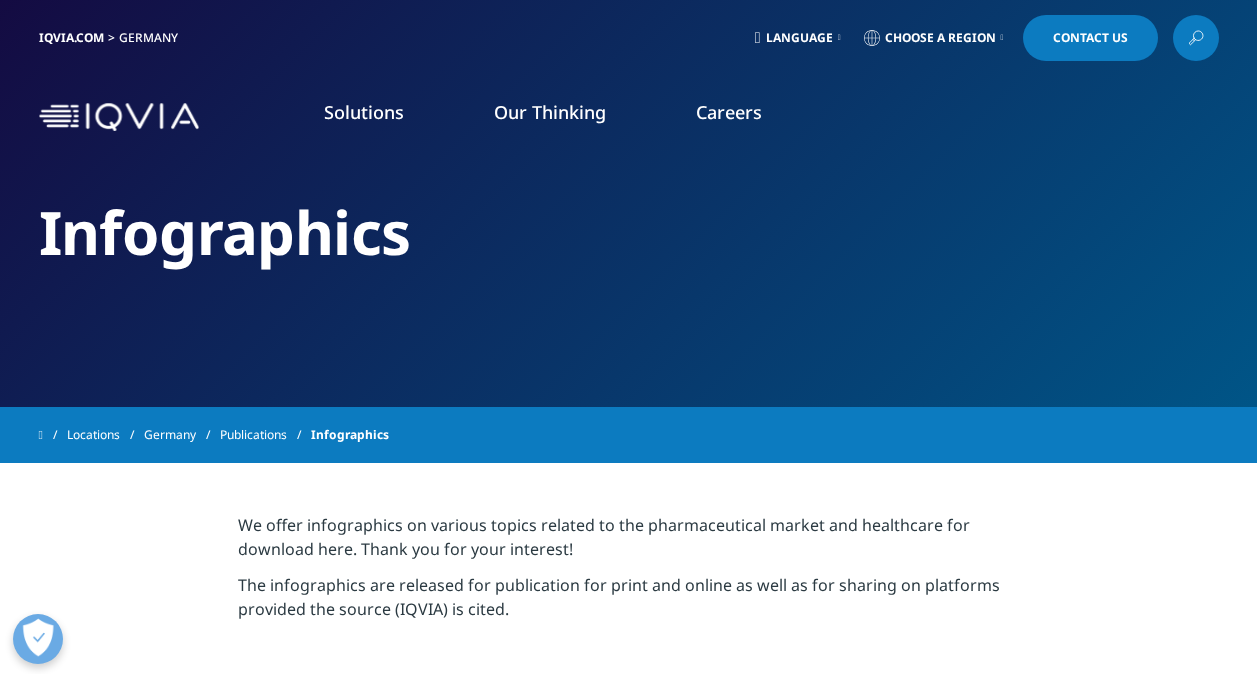 scroll, scrollTop: 500, scrollLeft: 0, axis: vertical 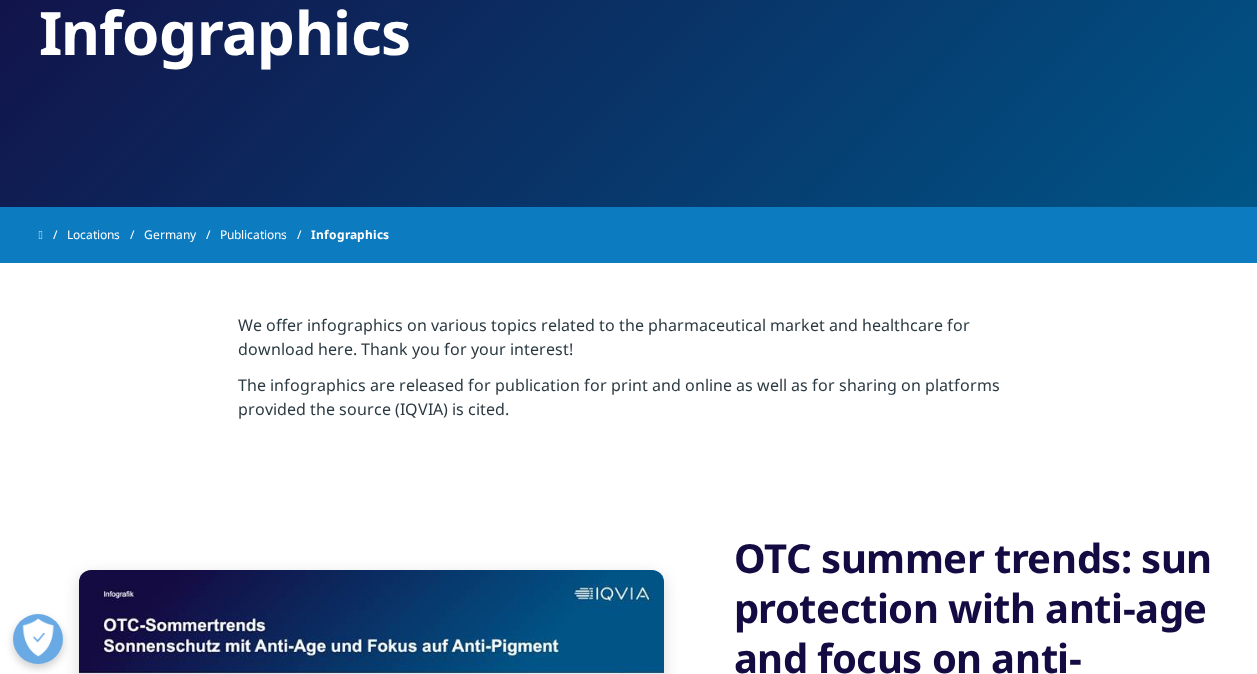 click at bounding box center [53, 235] 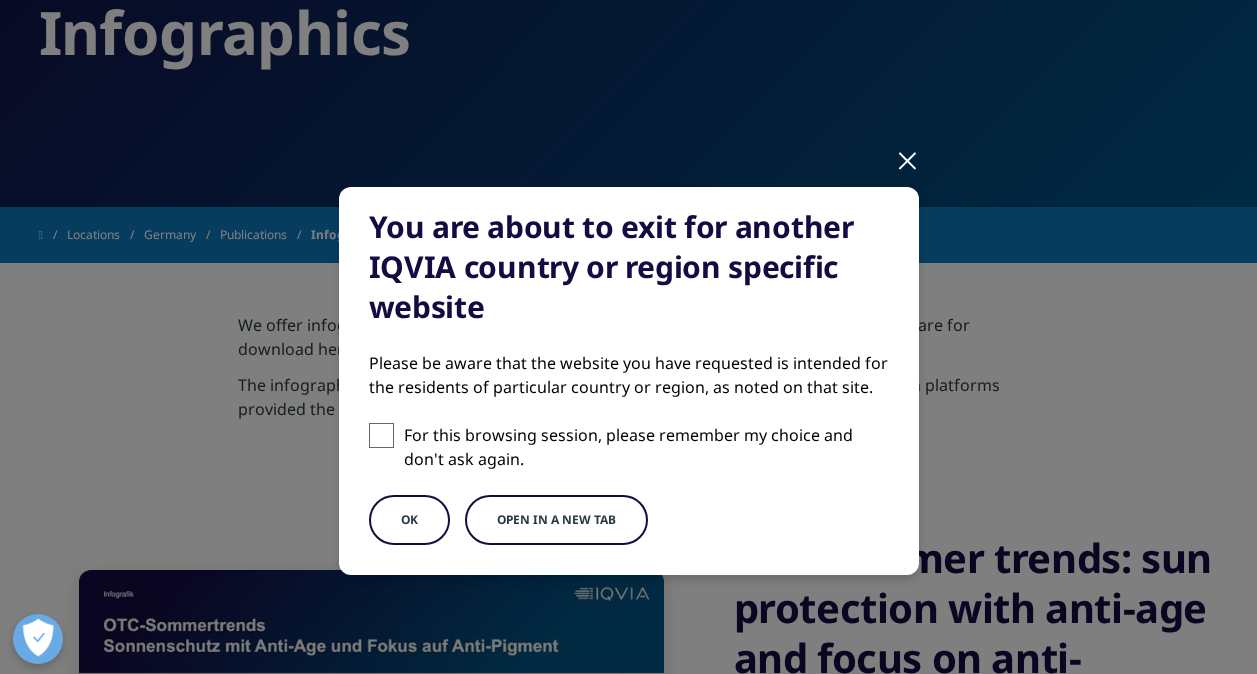 click on "OK" at bounding box center [409, 520] 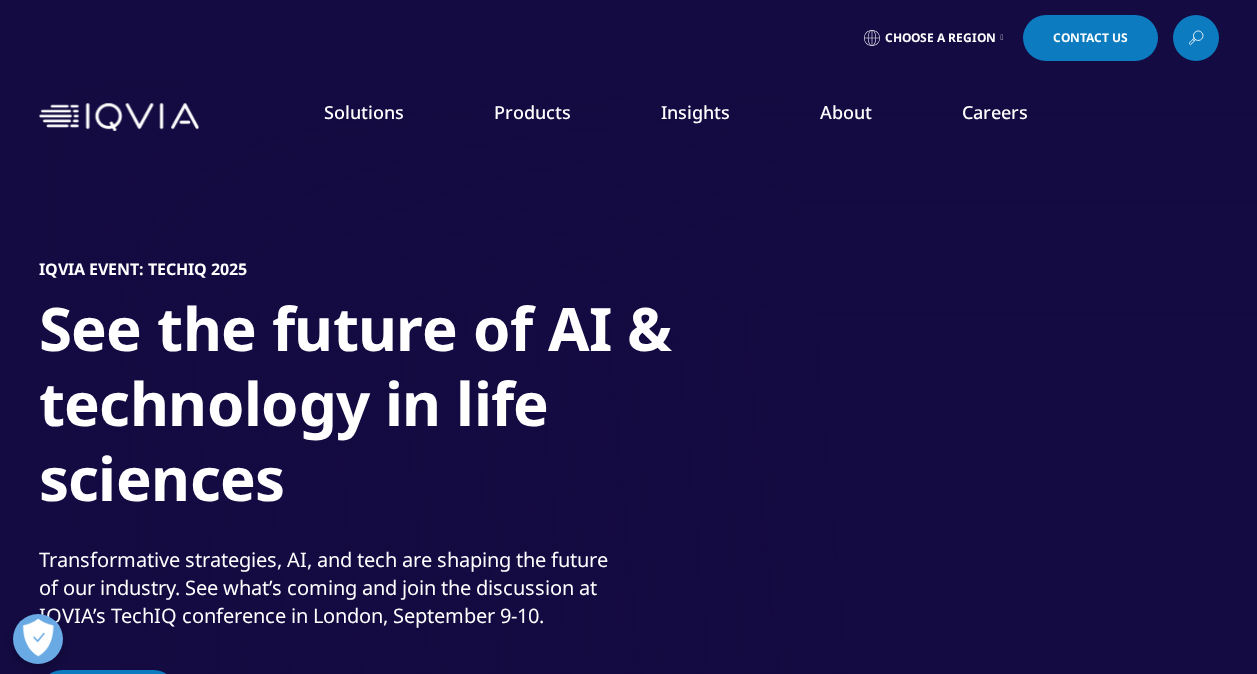 scroll, scrollTop: 0, scrollLeft: 0, axis: both 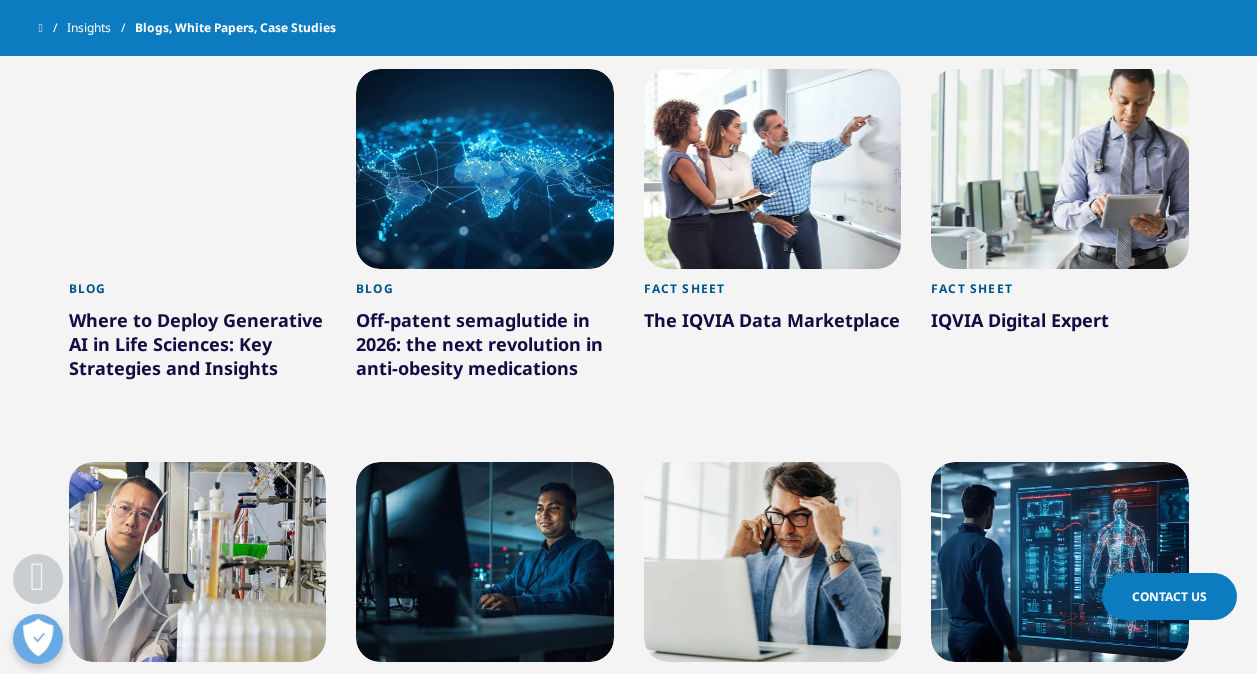 click at bounding box center [773, 169] 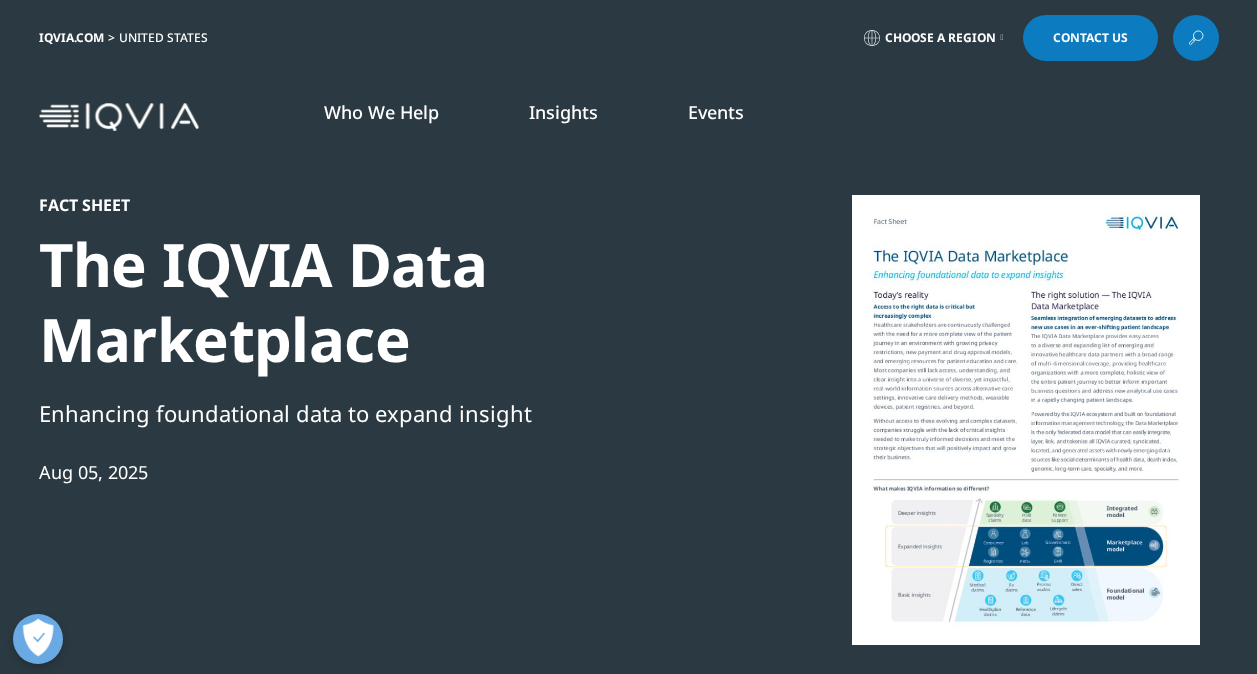 scroll, scrollTop: 0, scrollLeft: 0, axis: both 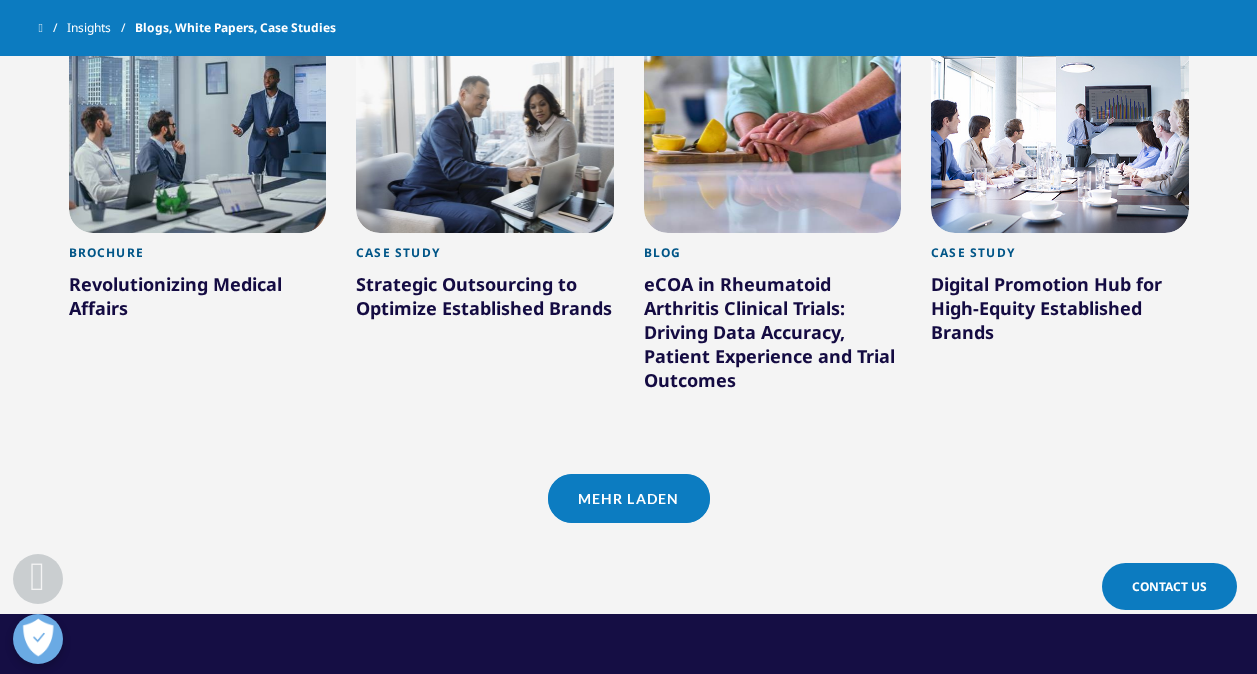 click on "Strategic Outsourcing to Optimize Established Brands" at bounding box center (485, 300) 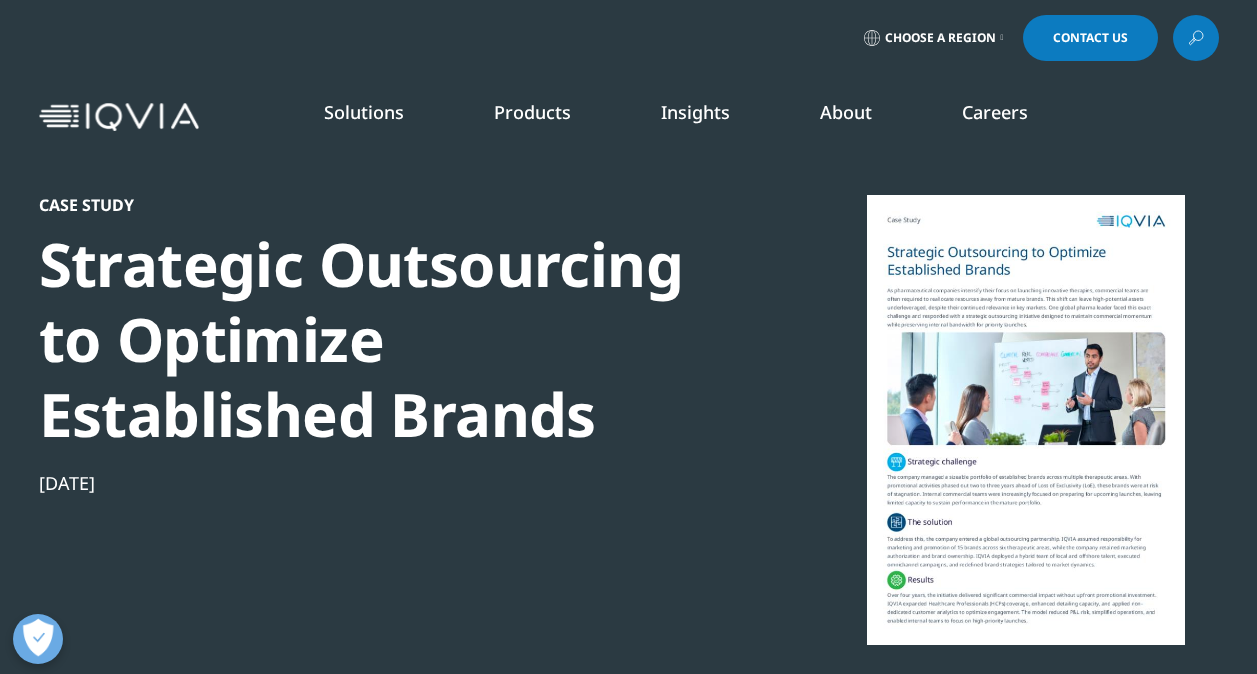 scroll, scrollTop: 0, scrollLeft: 0, axis: both 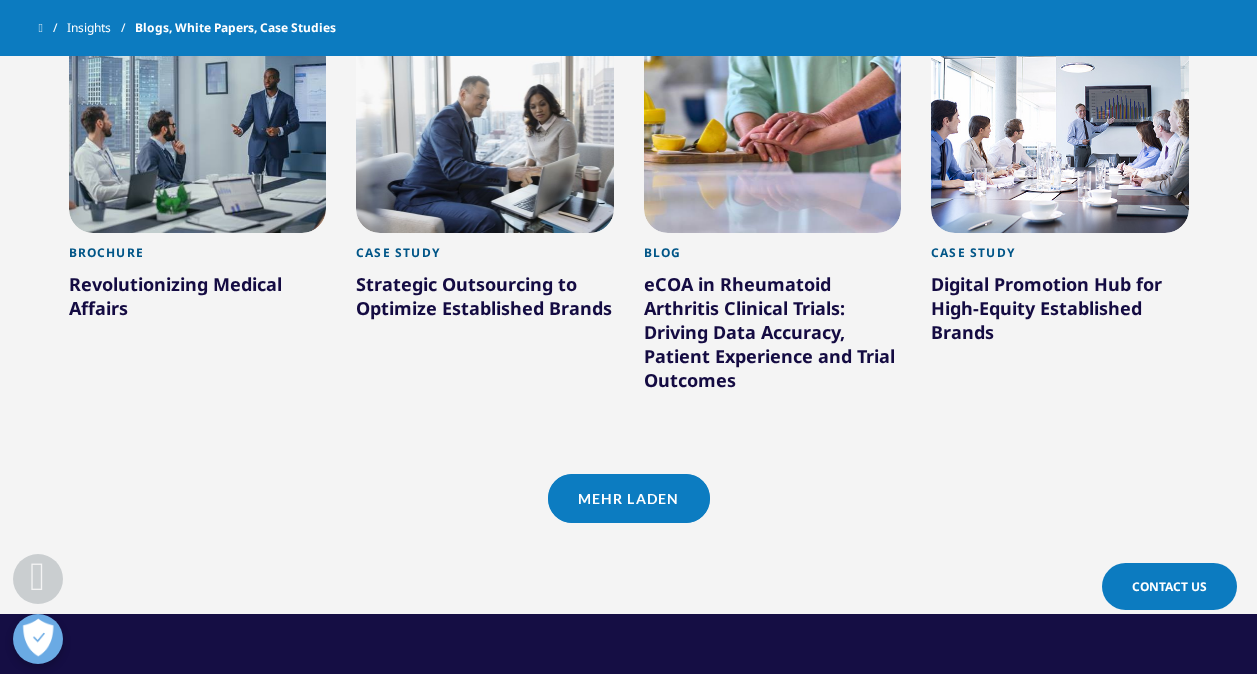 click on "Mehr laden" at bounding box center [629, 498] 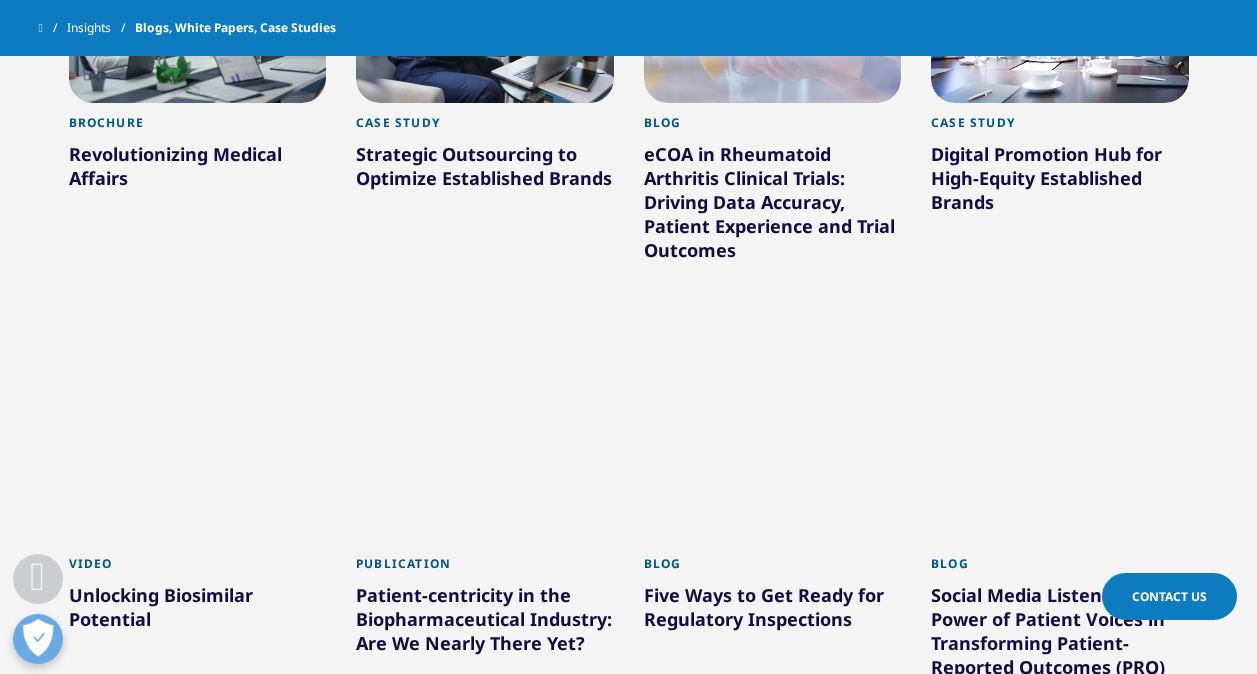 scroll, scrollTop: 1947, scrollLeft: 0, axis: vertical 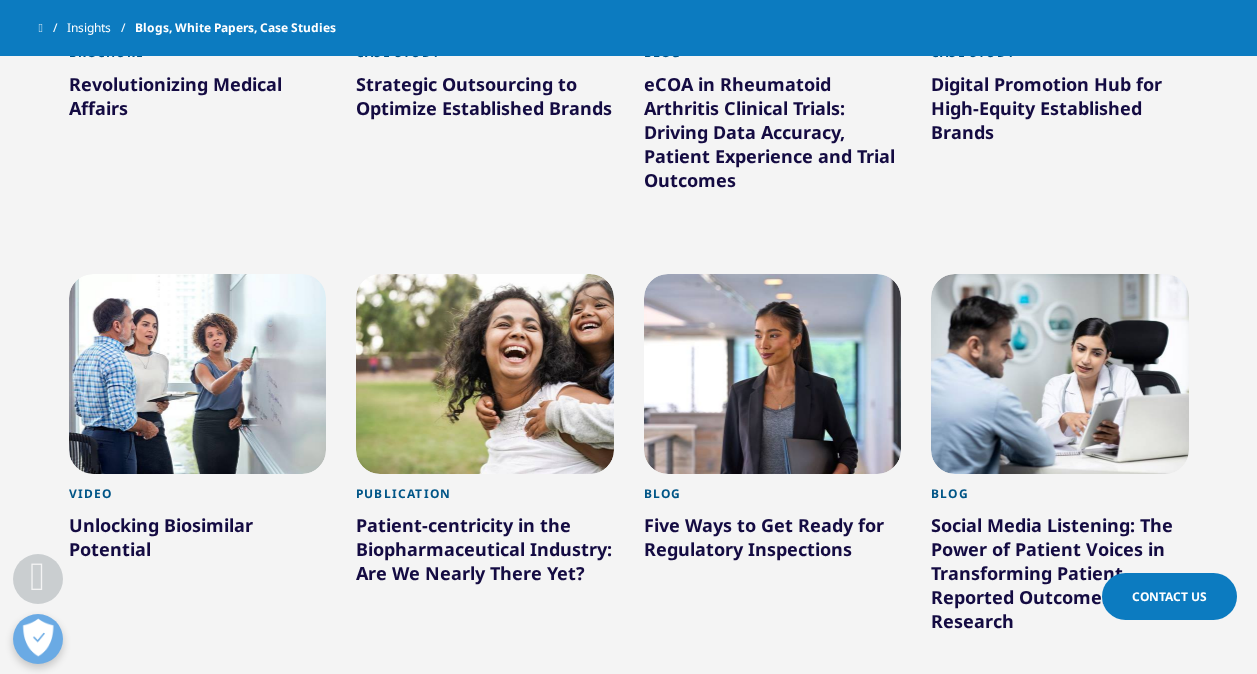 click at bounding box center [198, 374] 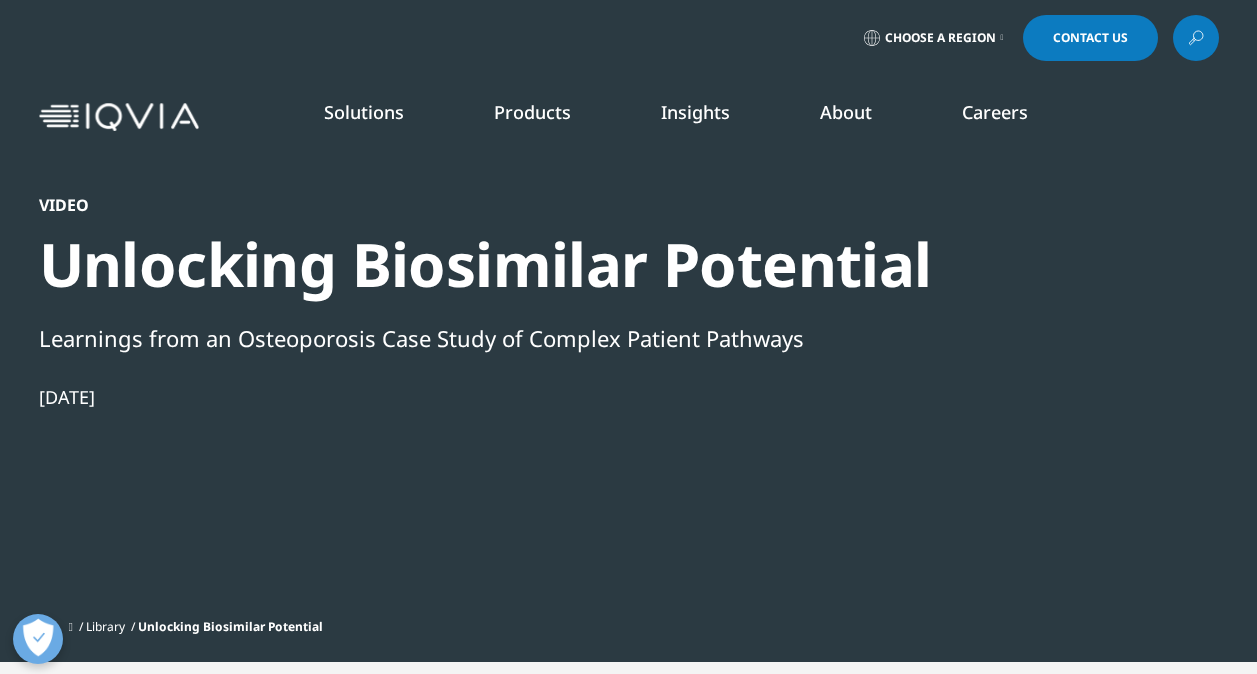 scroll, scrollTop: 0, scrollLeft: 0, axis: both 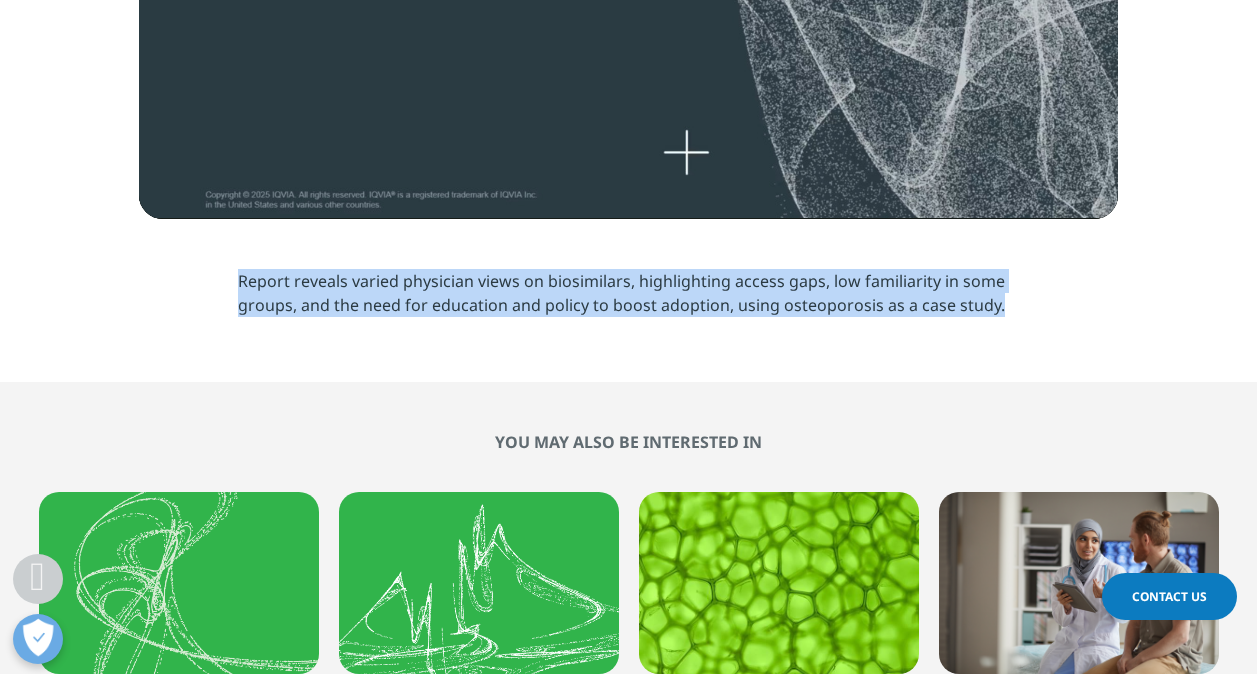 drag, startPoint x: 241, startPoint y: 283, endPoint x: 1031, endPoint y: 313, distance: 790.5694 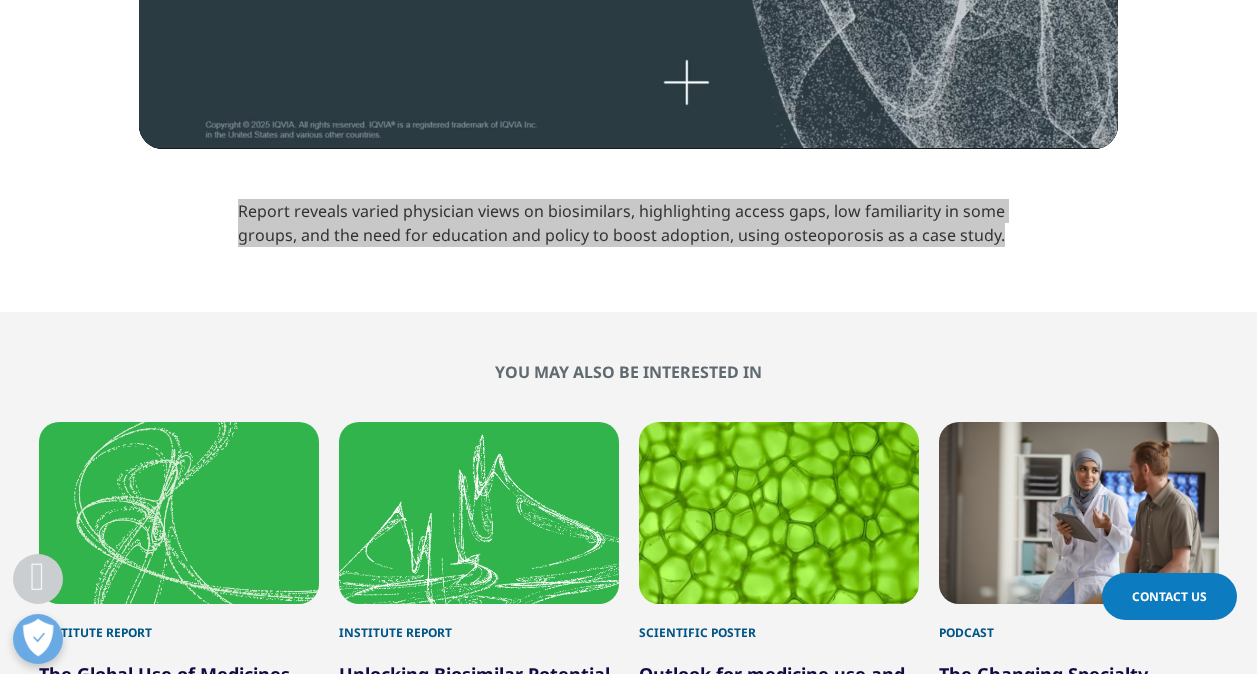 scroll, scrollTop: 1600, scrollLeft: 0, axis: vertical 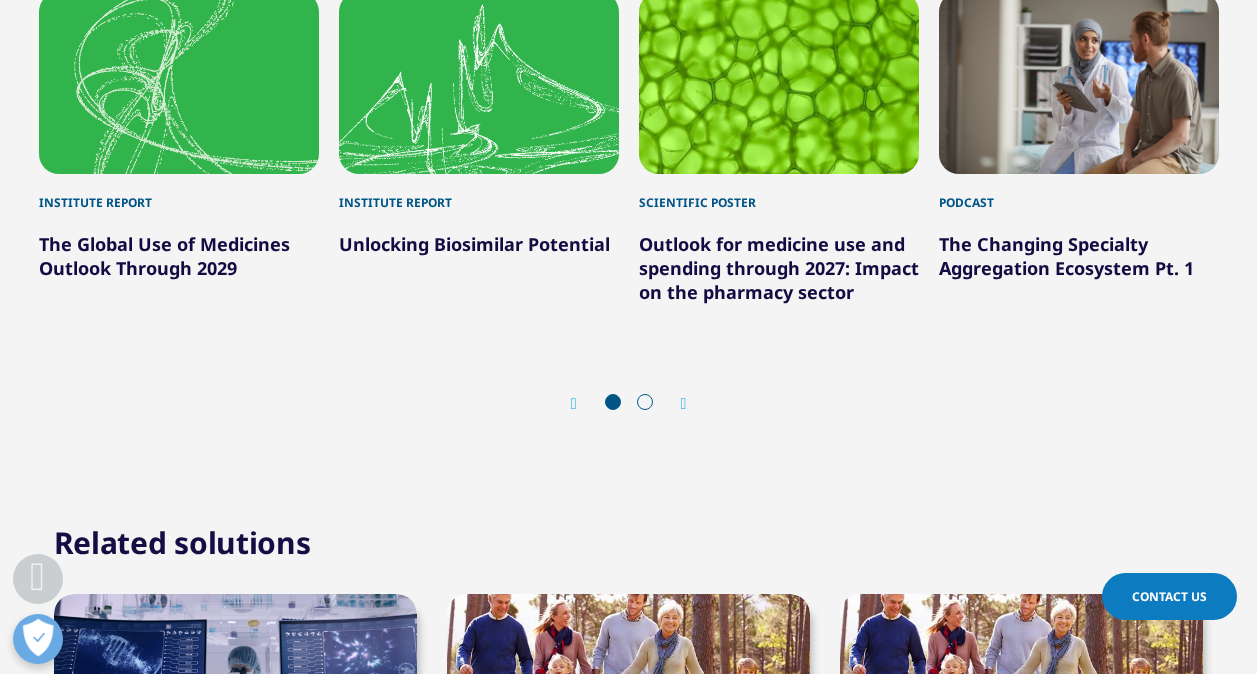 click at bounding box center [179, 83] 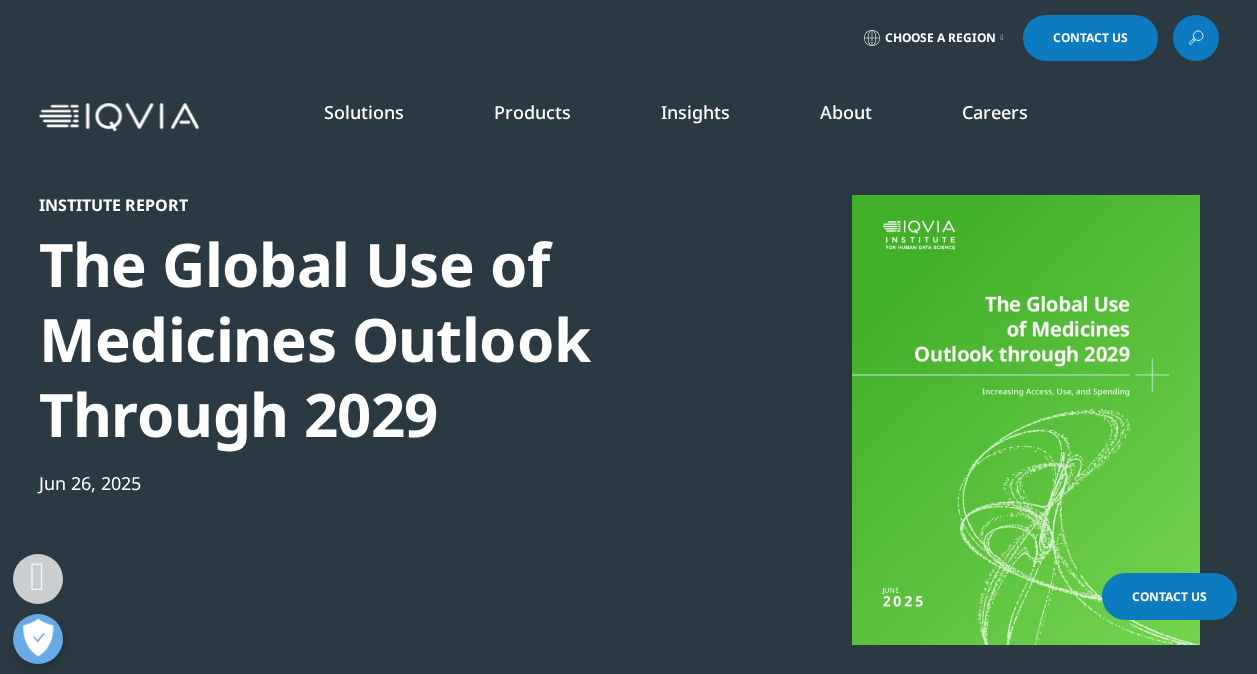 scroll, scrollTop: 500, scrollLeft: 0, axis: vertical 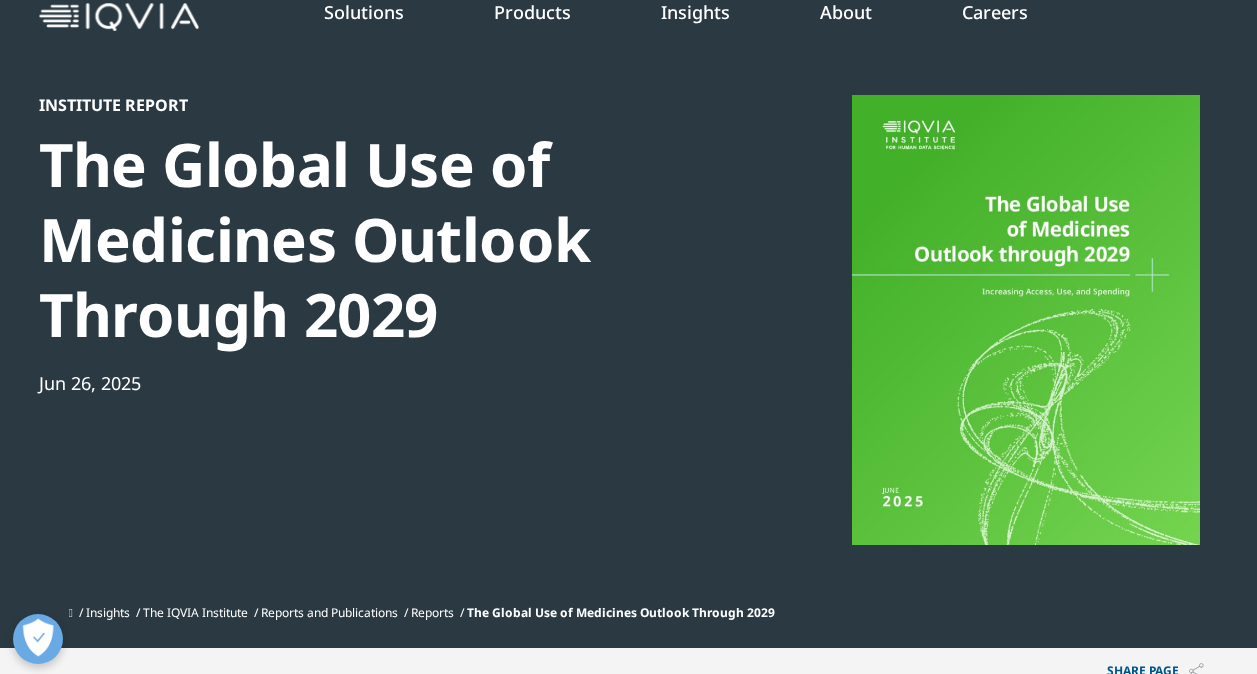 click at bounding box center [1026, 320] 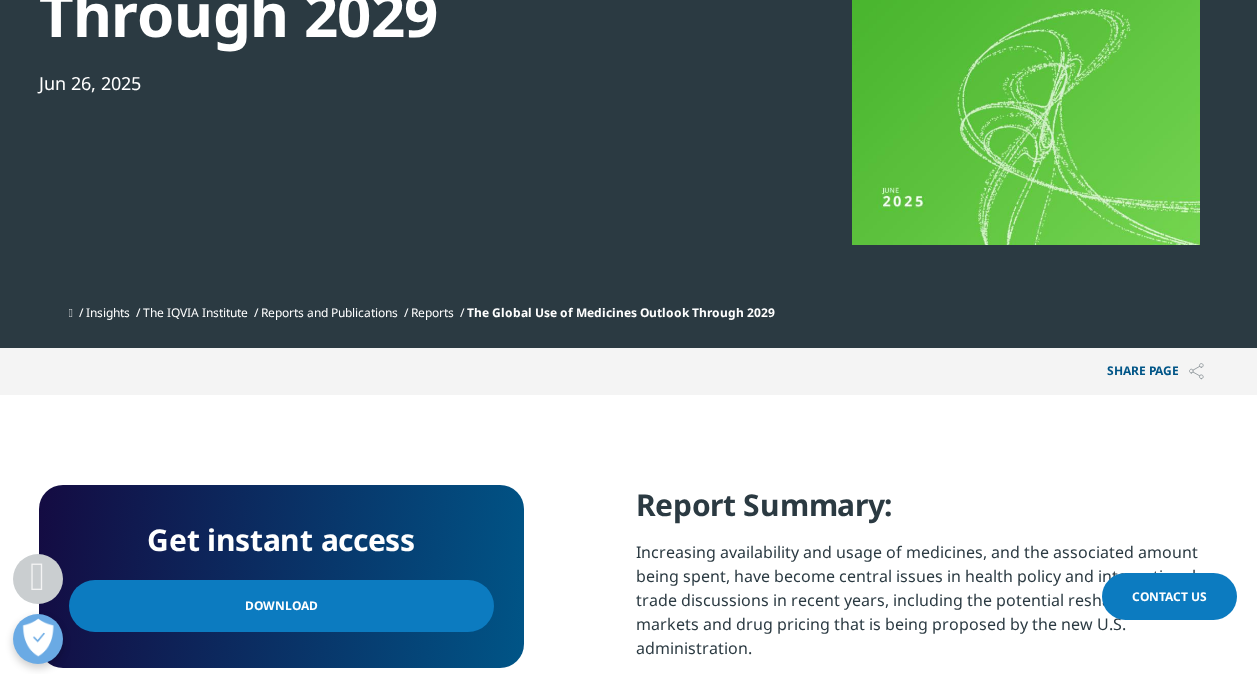 scroll, scrollTop: 900, scrollLeft: 0, axis: vertical 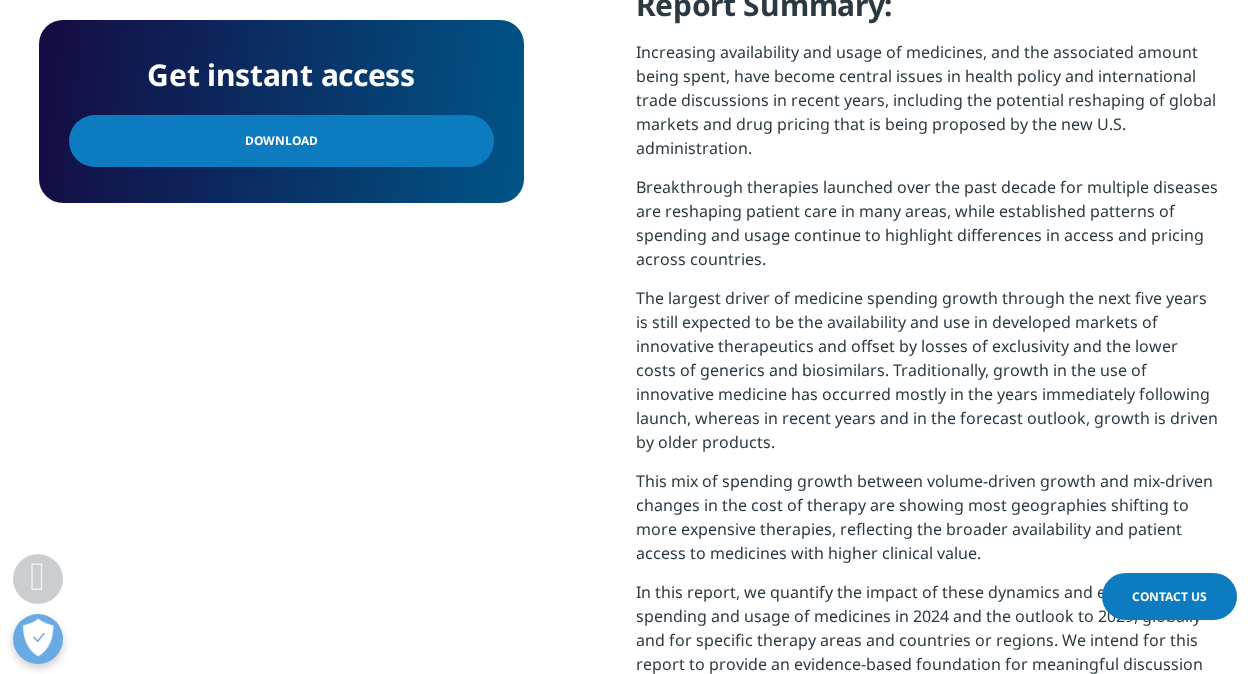 click on "Download" at bounding box center (281, 141) 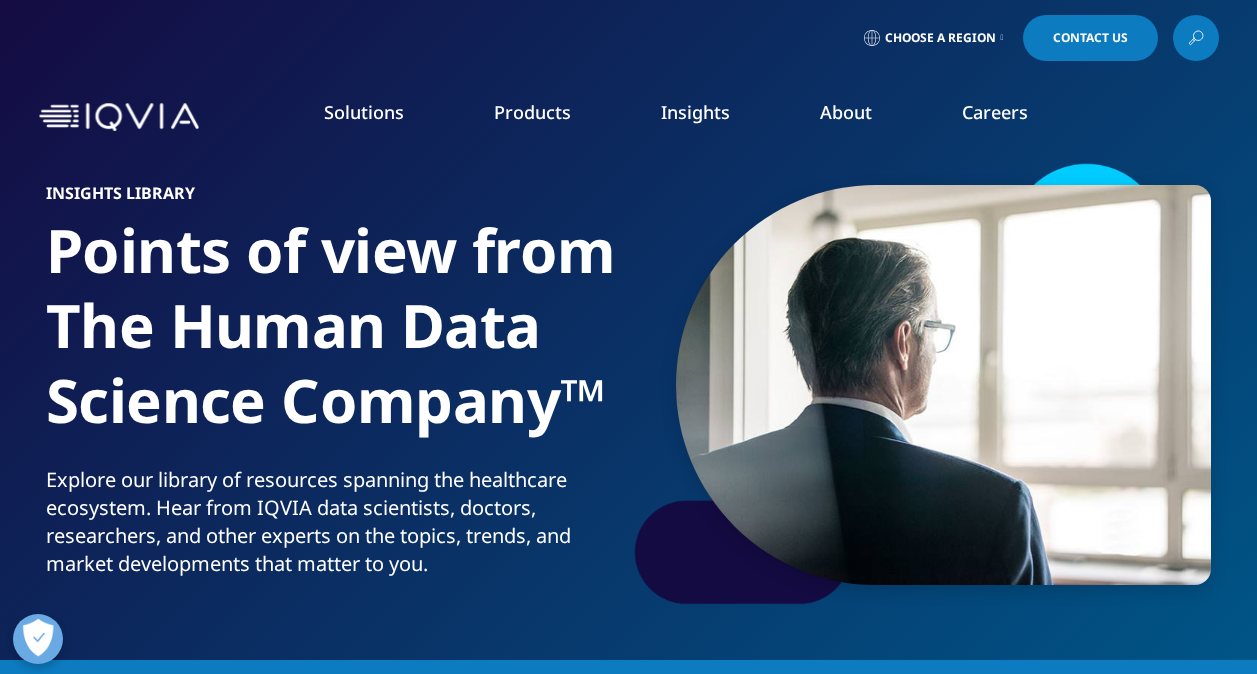 scroll, scrollTop: 200, scrollLeft: 0, axis: vertical 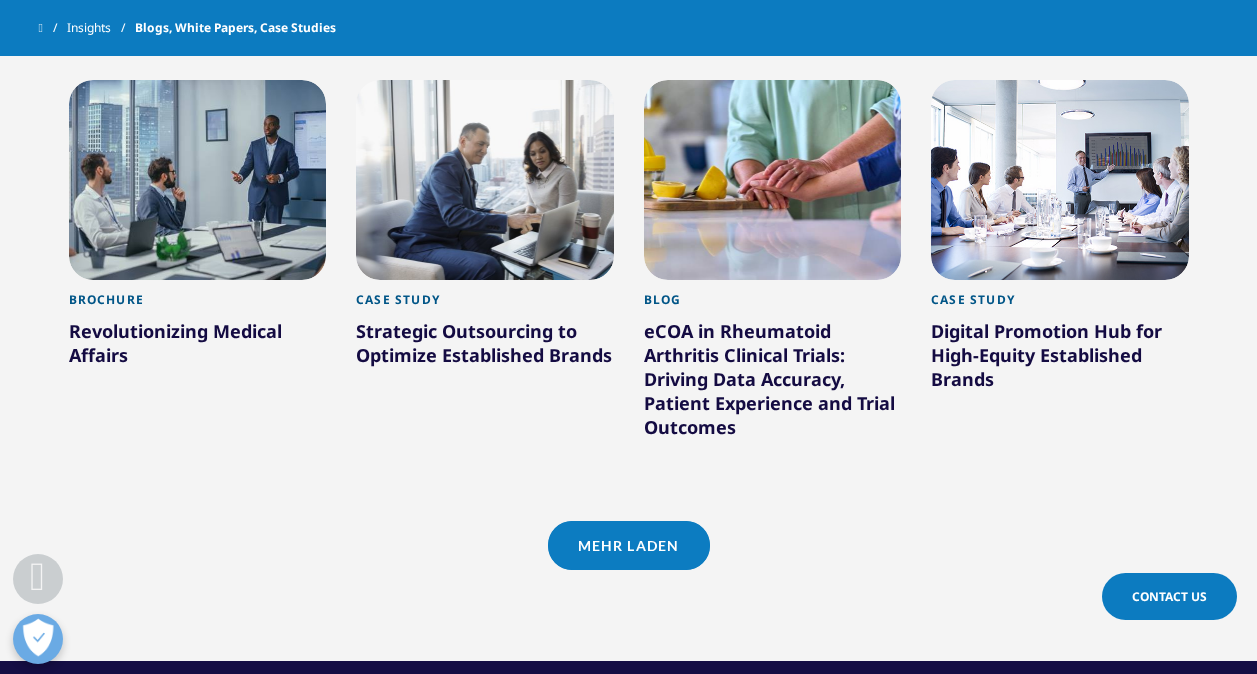 click on "Mehr laden" at bounding box center (629, 545) 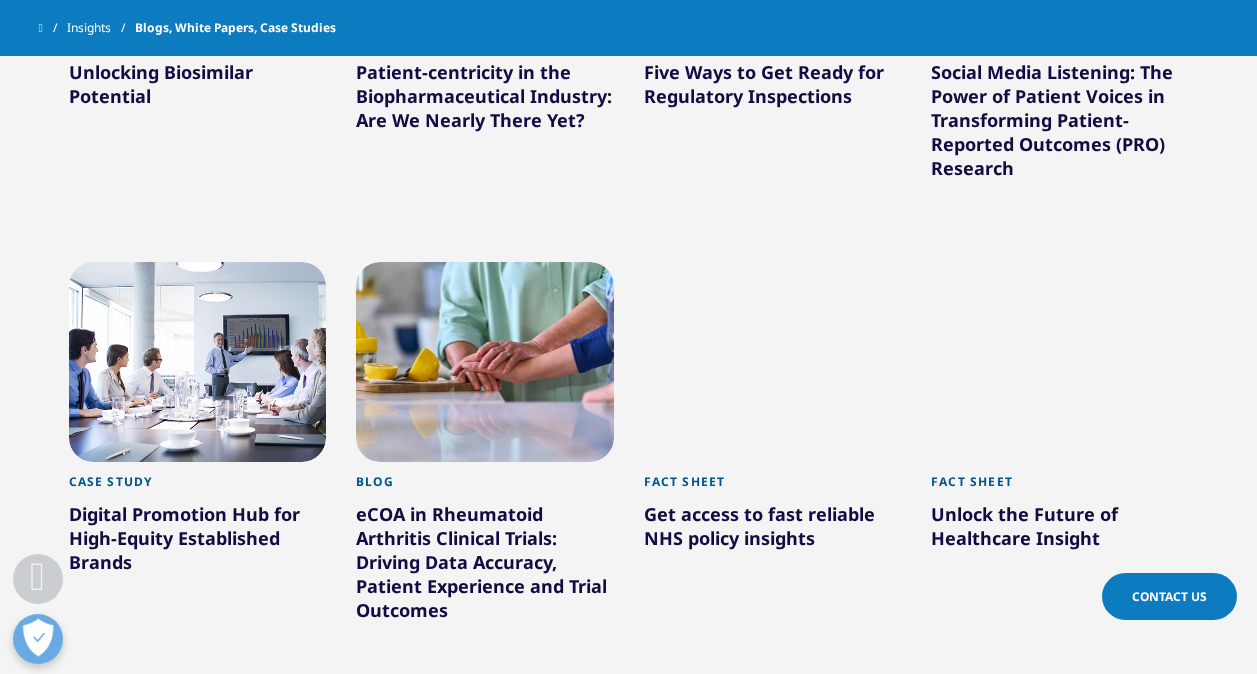 scroll, scrollTop: 2500, scrollLeft: 0, axis: vertical 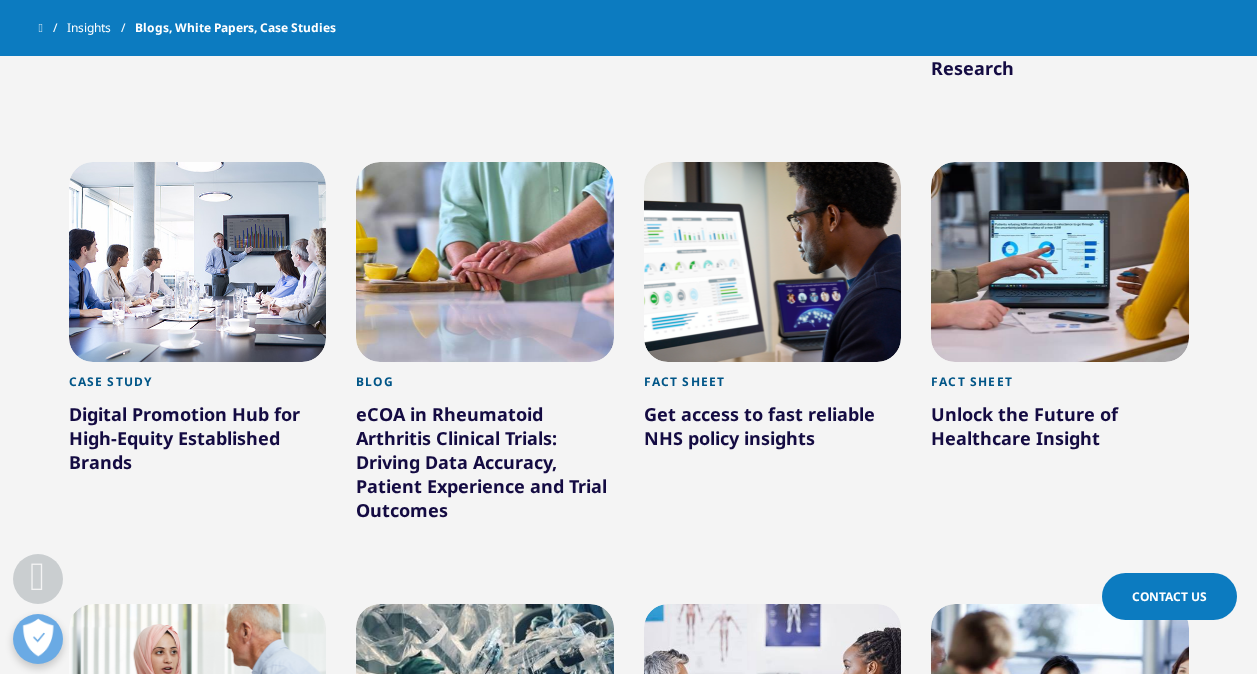 click on "Digital Promotion Hub for High-Equity Established Brands" at bounding box center (198, 442) 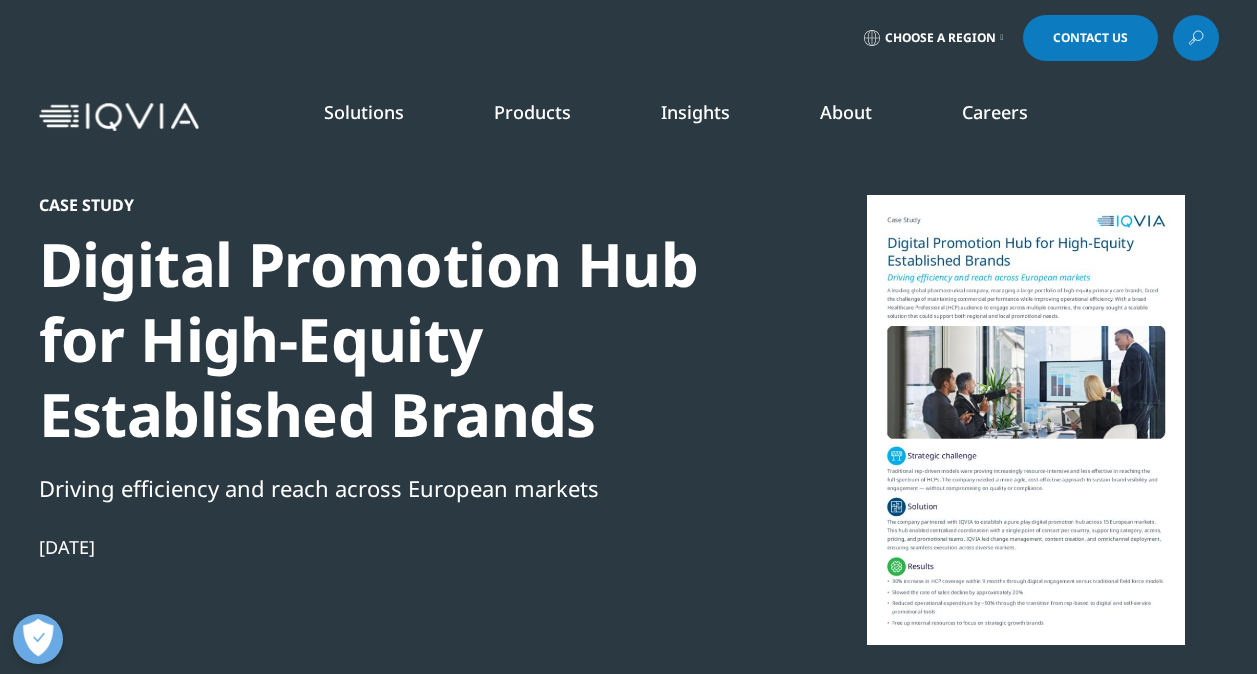 scroll, scrollTop: 0, scrollLeft: 0, axis: both 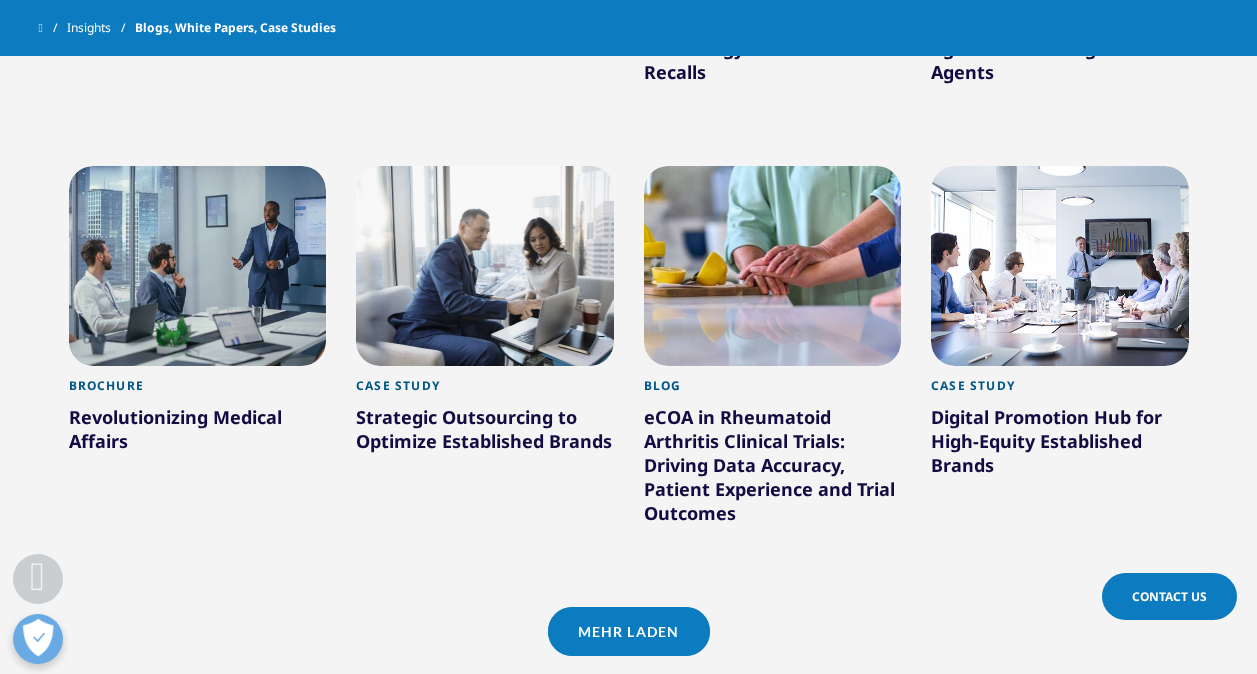 click on "Mehr laden" at bounding box center [629, 631] 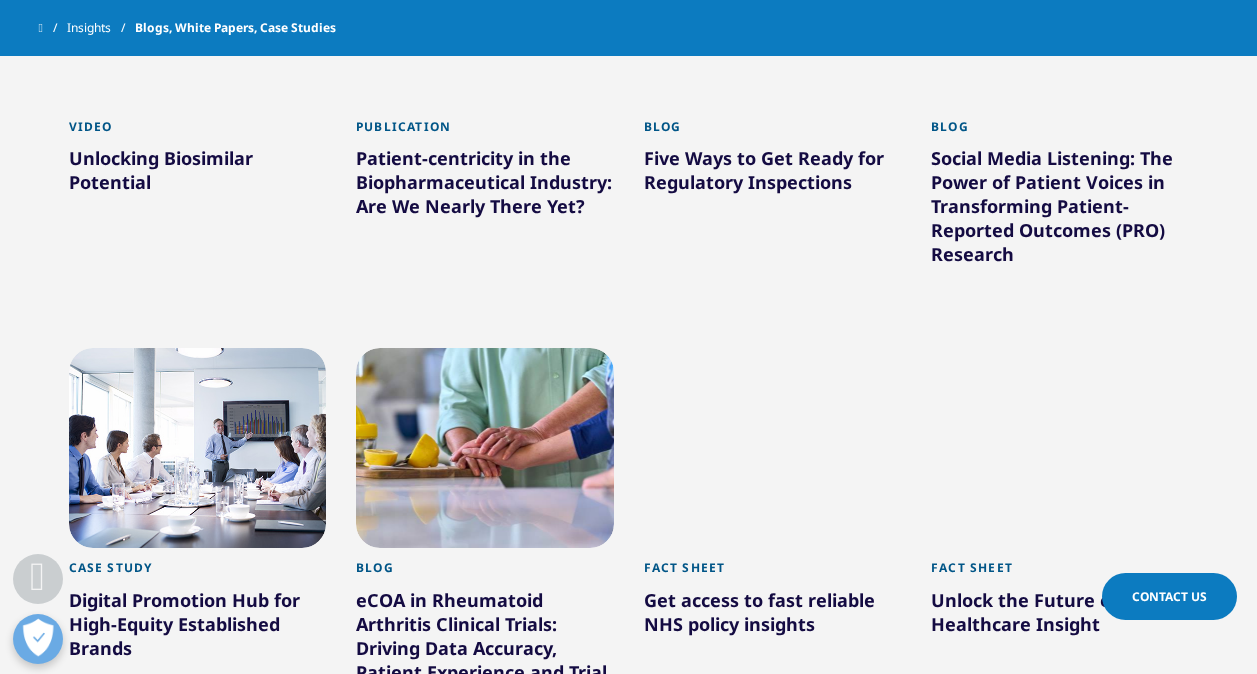scroll, scrollTop: 2714, scrollLeft: 0, axis: vertical 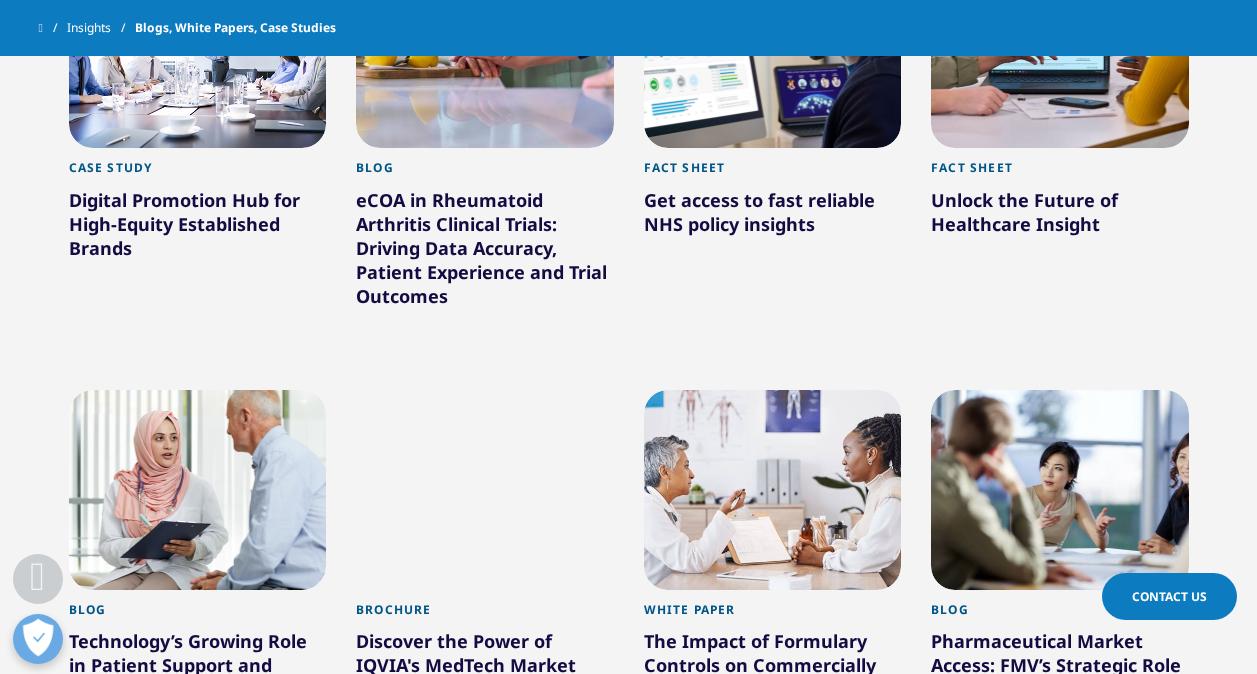 click on "Get access to fast reliable NHS policy insights" at bounding box center [773, 216] 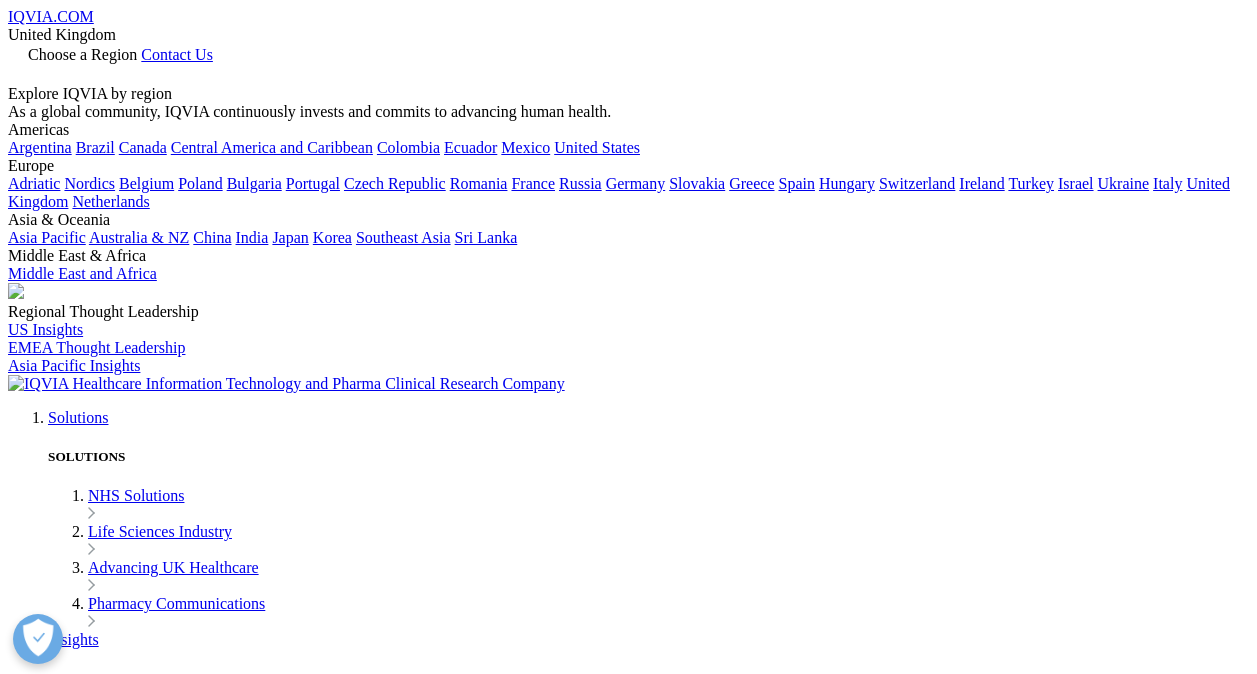 scroll, scrollTop: 0, scrollLeft: 0, axis: both 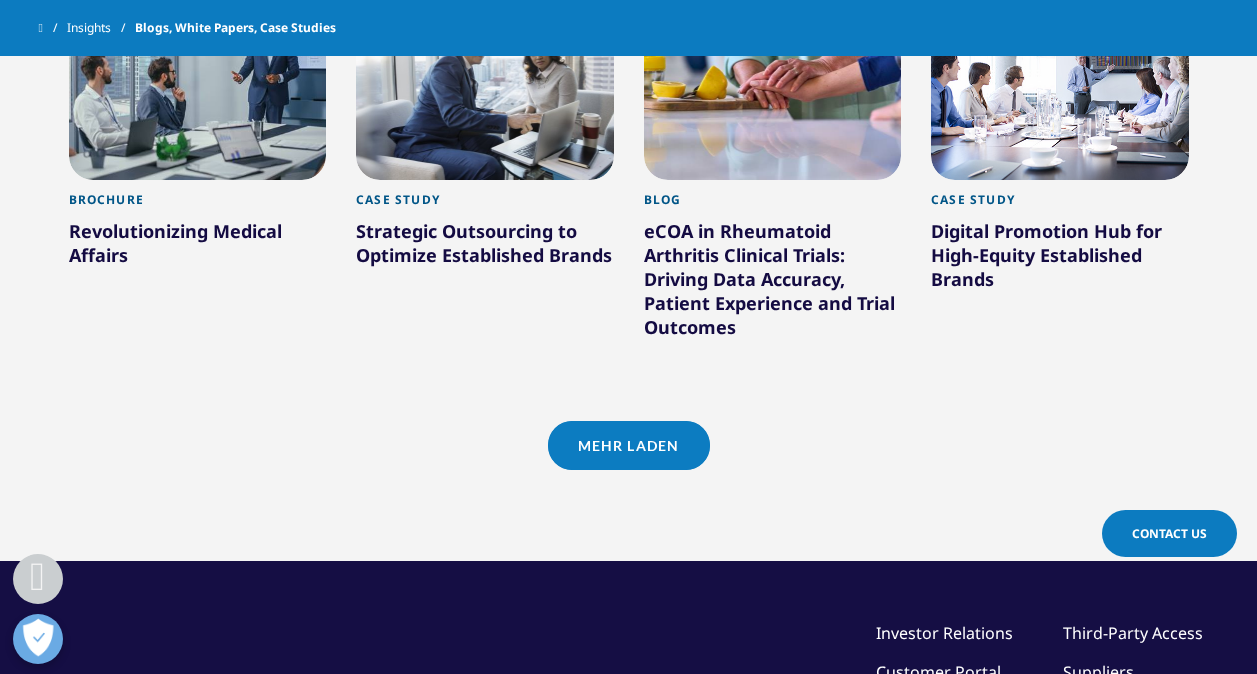 click on "Mehr laden" at bounding box center (629, 445) 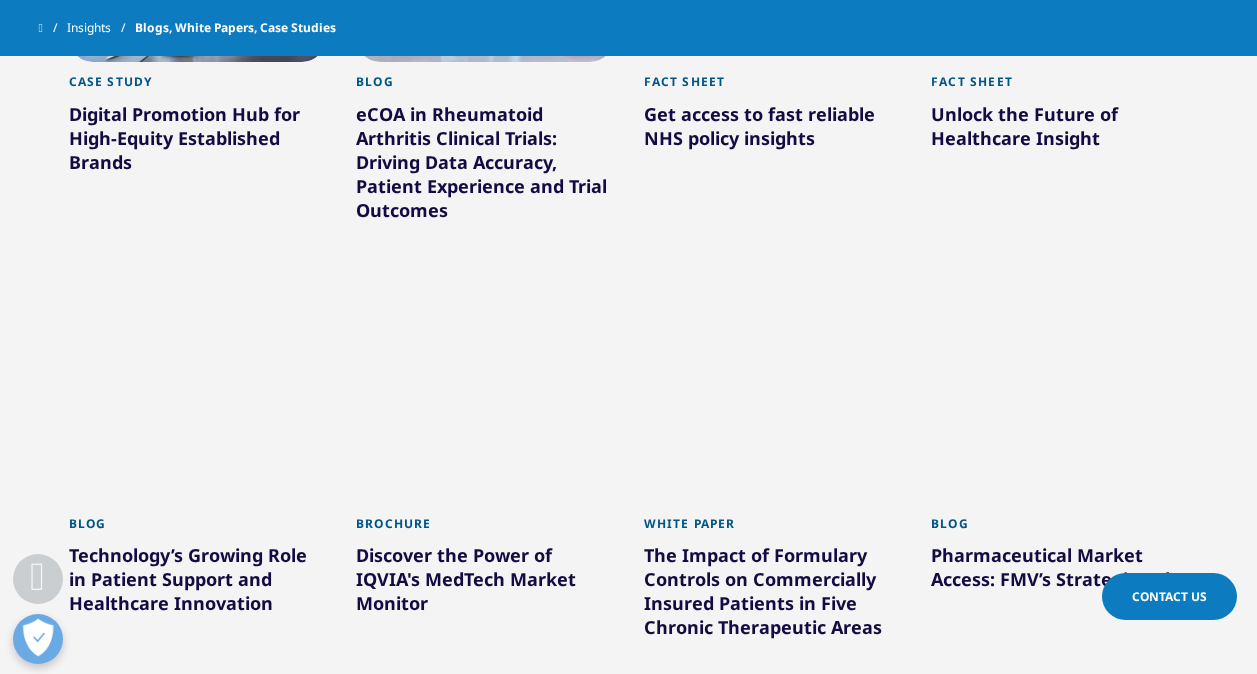 scroll, scrollTop: 2900, scrollLeft: 0, axis: vertical 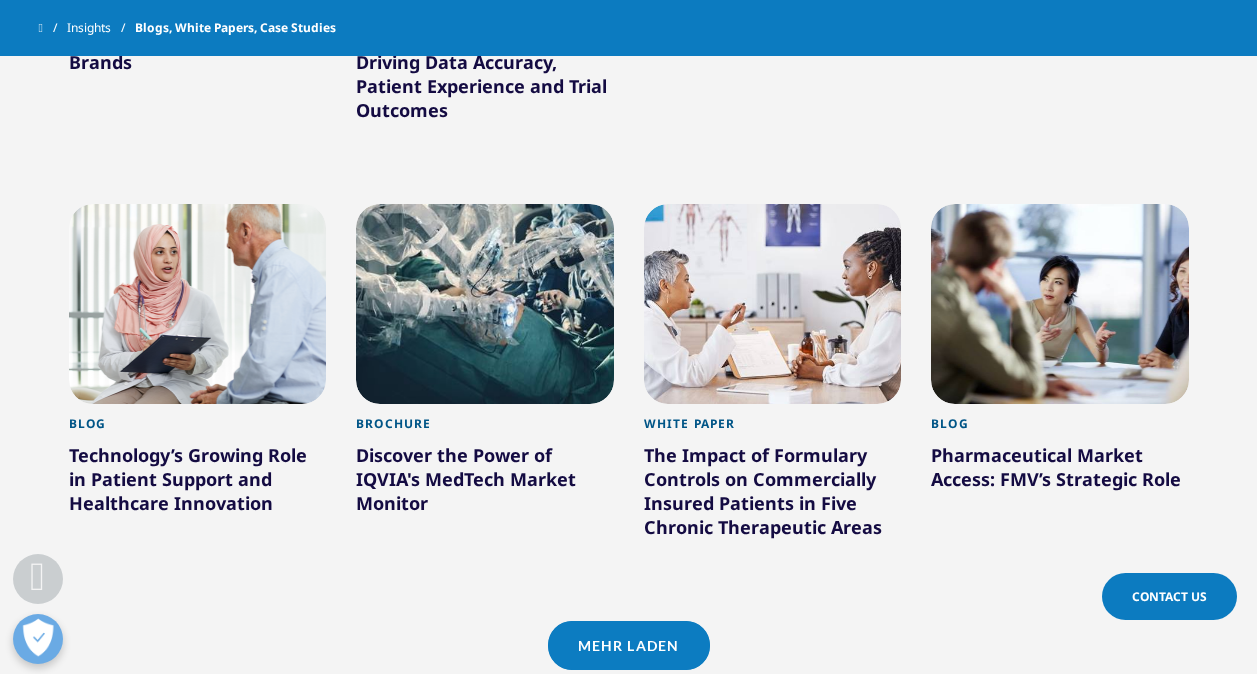 click on "The Impact of Formulary Controls on Commercially Insured Patients in Five Chronic Therapeutic Areas" at bounding box center (773, 495) 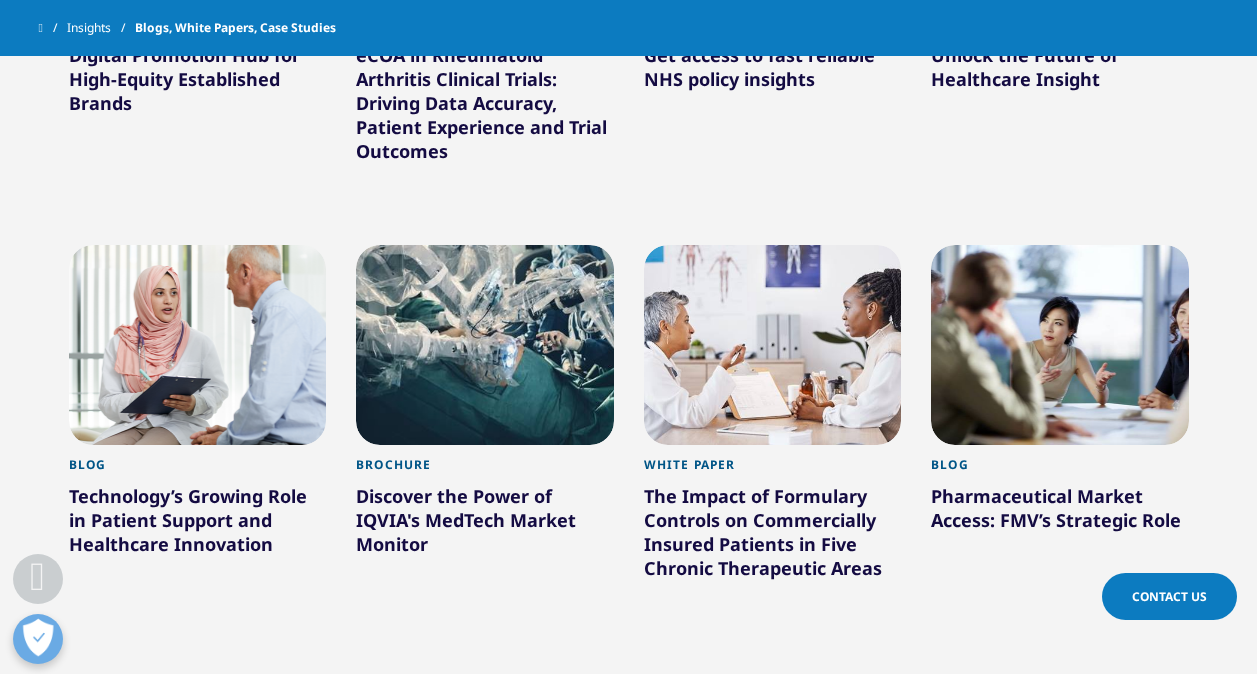 scroll, scrollTop: 2600, scrollLeft: 0, axis: vertical 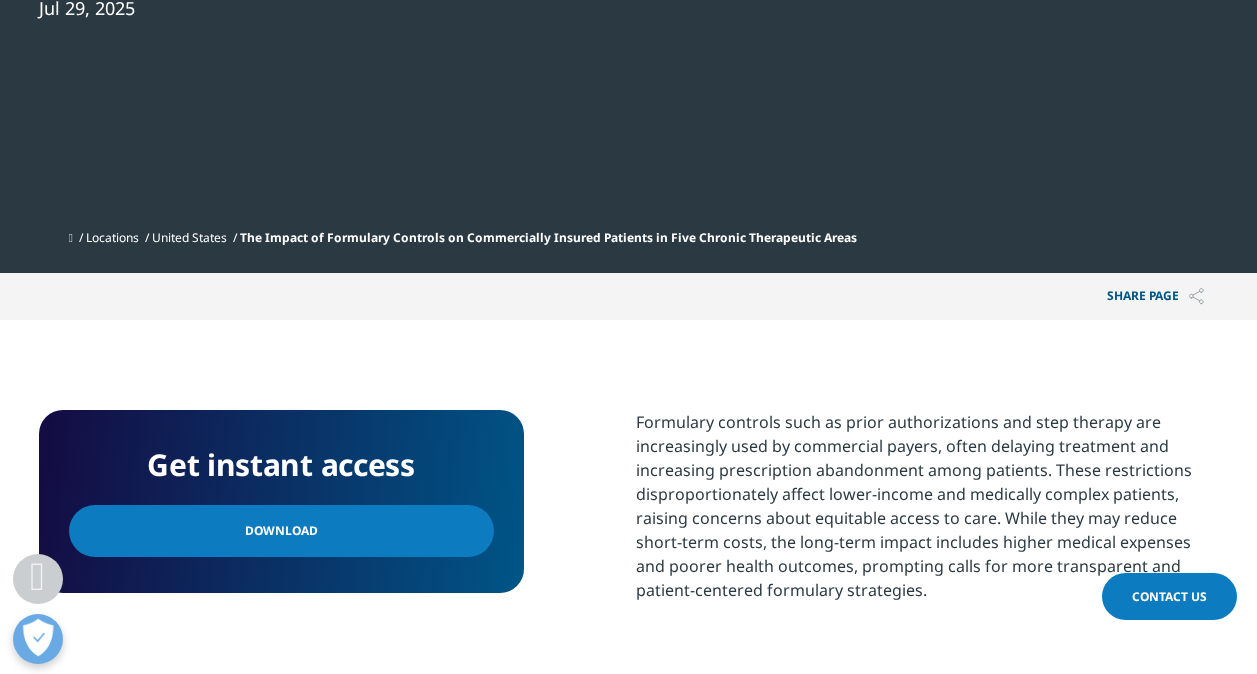 click on "Formulary controls such as prior authorizations and step therapy are increasingly used by commercial payers, often delaying treatment and increasing prescription abandonment among patients. These restrictions disproportionately affect lower-income and medically complex patients, raising concerns about equitable access to care. While they may reduce short-term costs, the long-term impact includes higher medical expenses and poorer health outcomes, prompting calls for more transparent and patient-centered formulary strategies." at bounding box center [927, 513] 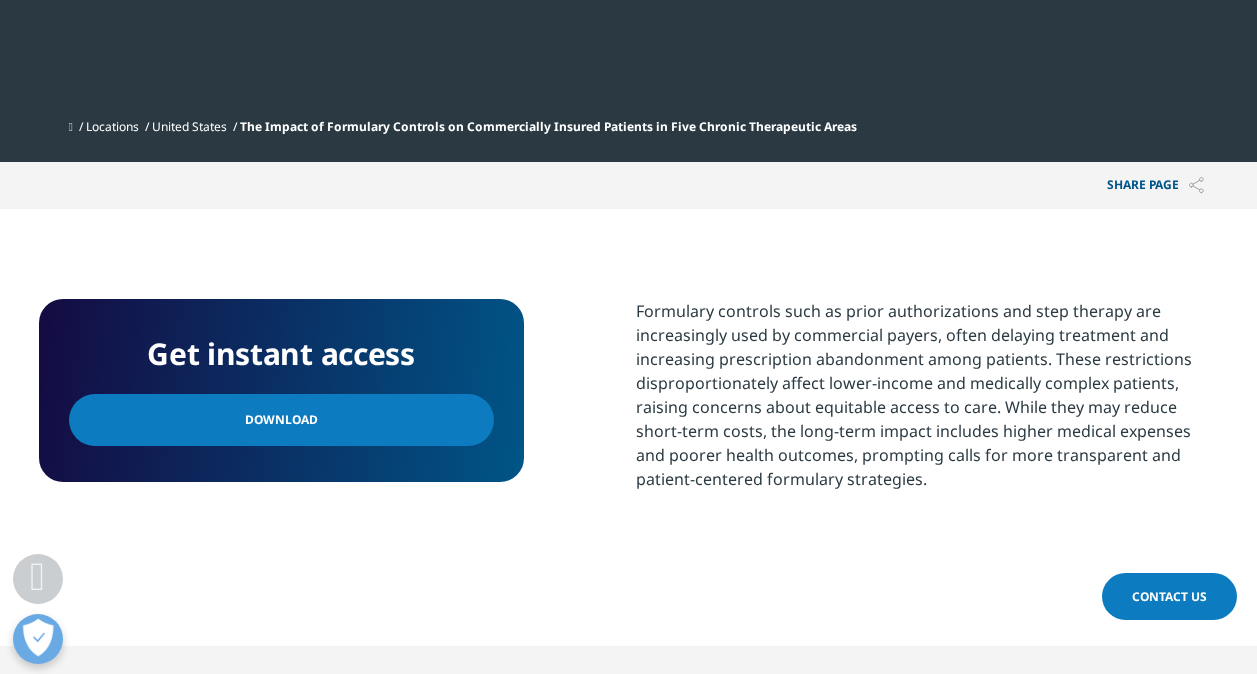 scroll, scrollTop: 800, scrollLeft: 0, axis: vertical 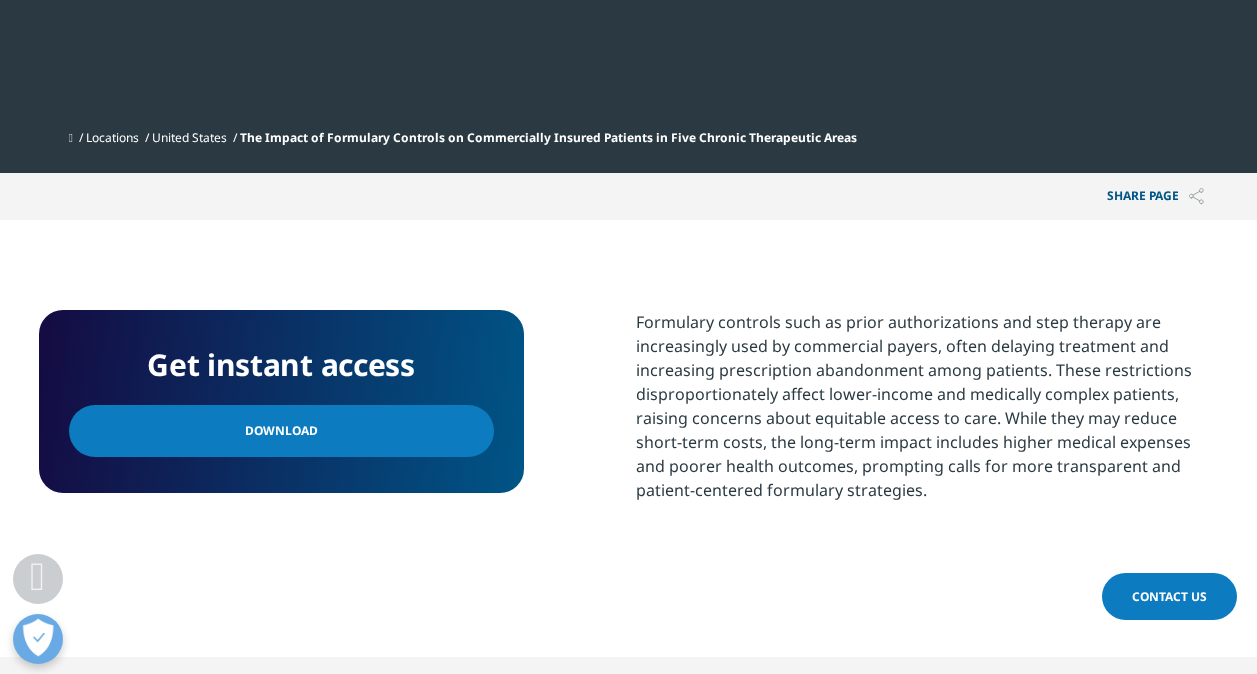 click on "Download" at bounding box center [281, 431] 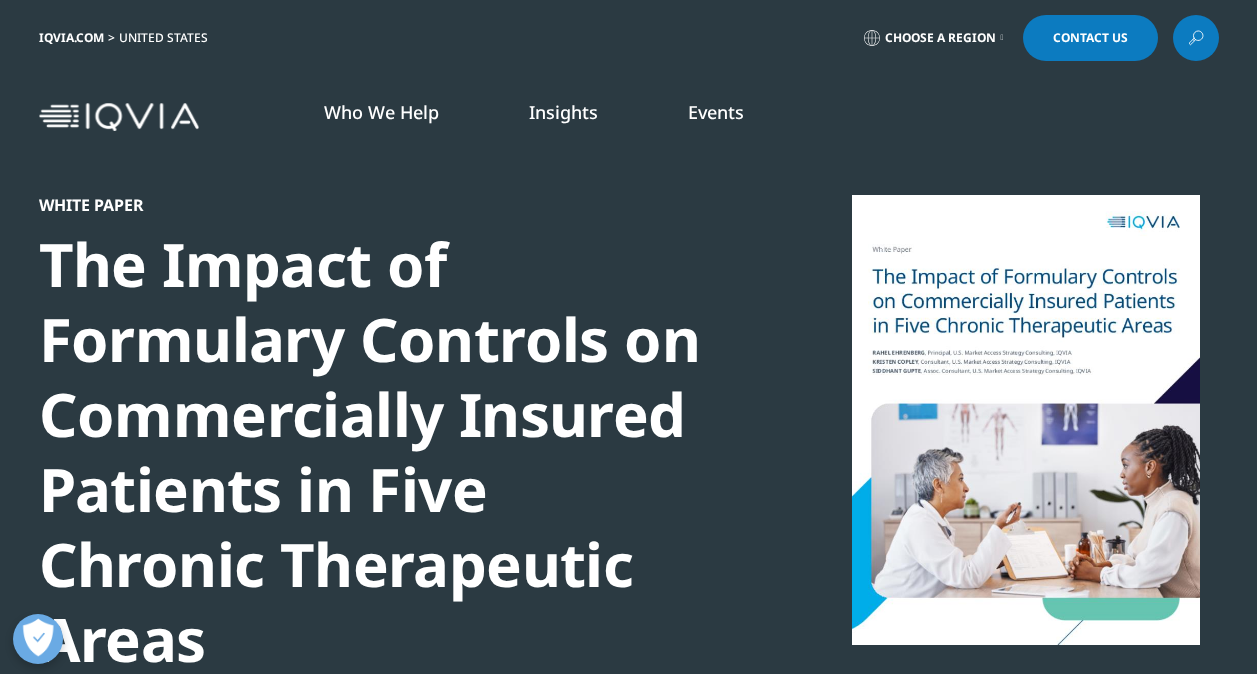 scroll, scrollTop: 0, scrollLeft: 0, axis: both 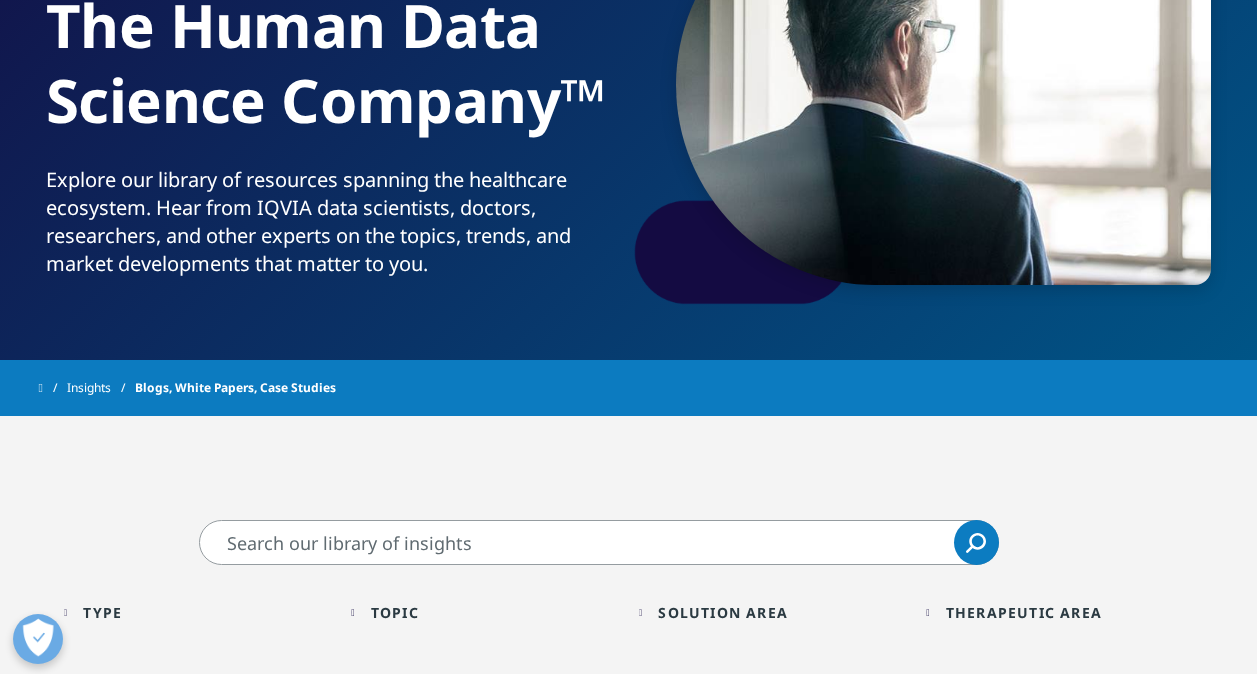 click on "Payers" at bounding box center [789, 219] 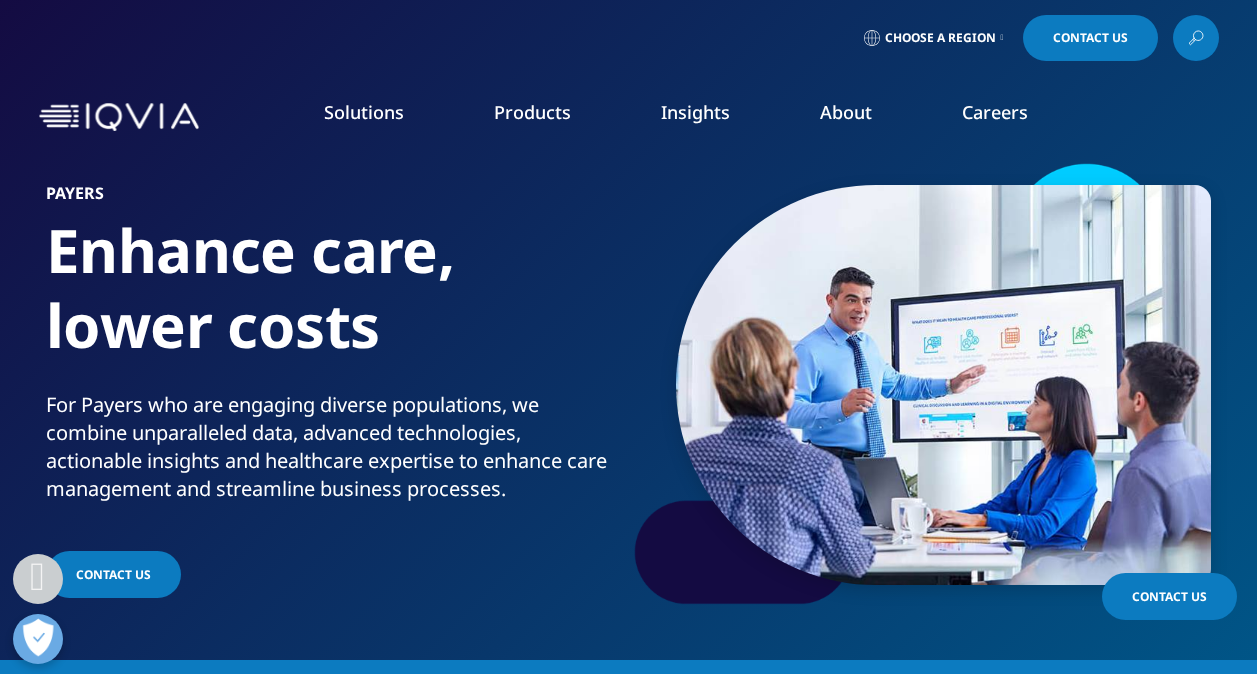 scroll, scrollTop: 400, scrollLeft: 0, axis: vertical 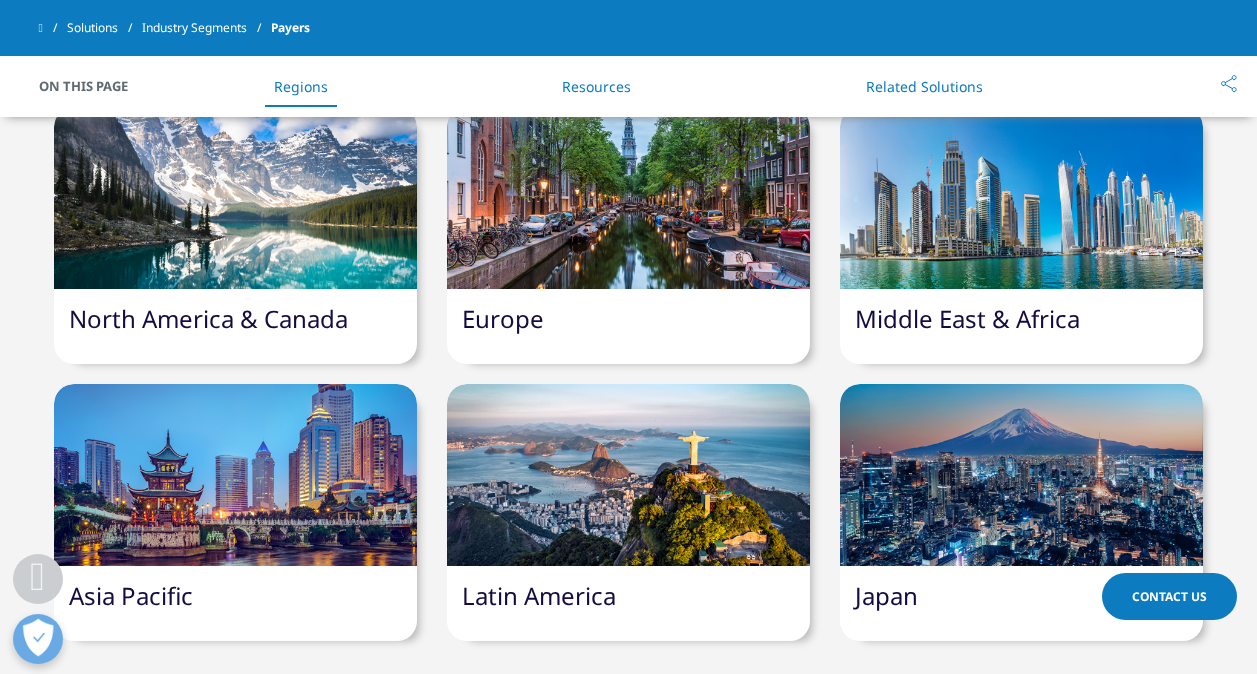 click on "Europe" at bounding box center [503, 318] 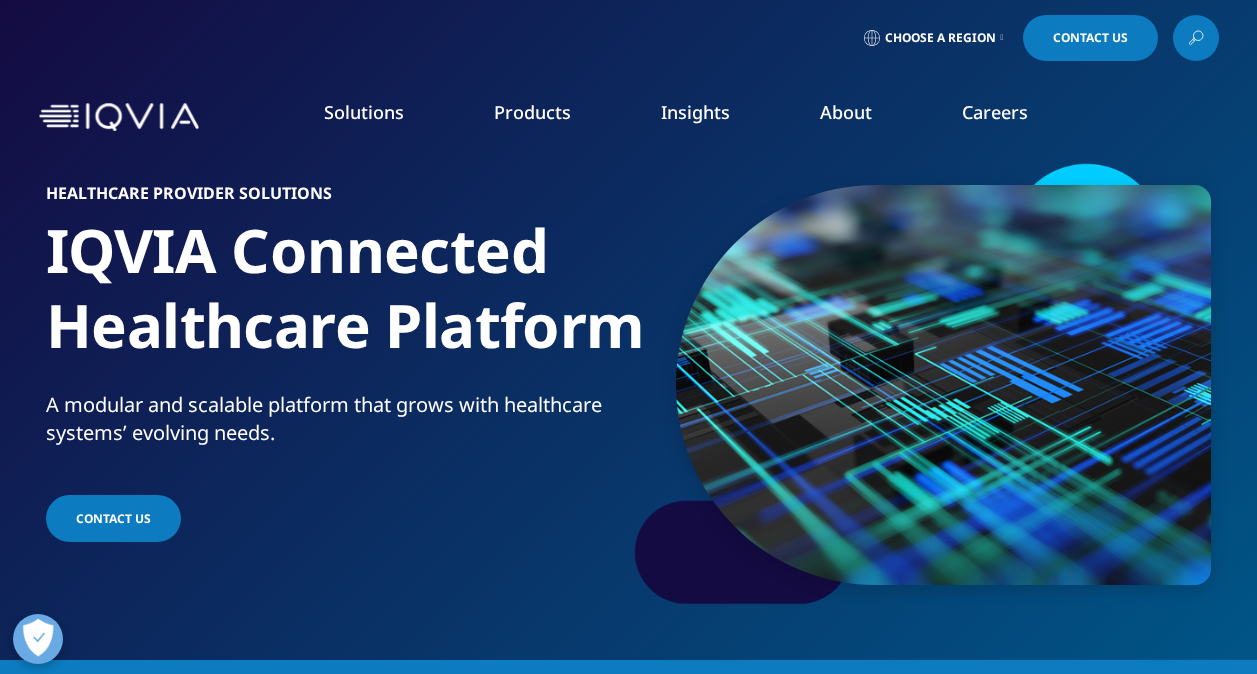 scroll, scrollTop: 300, scrollLeft: 0, axis: vertical 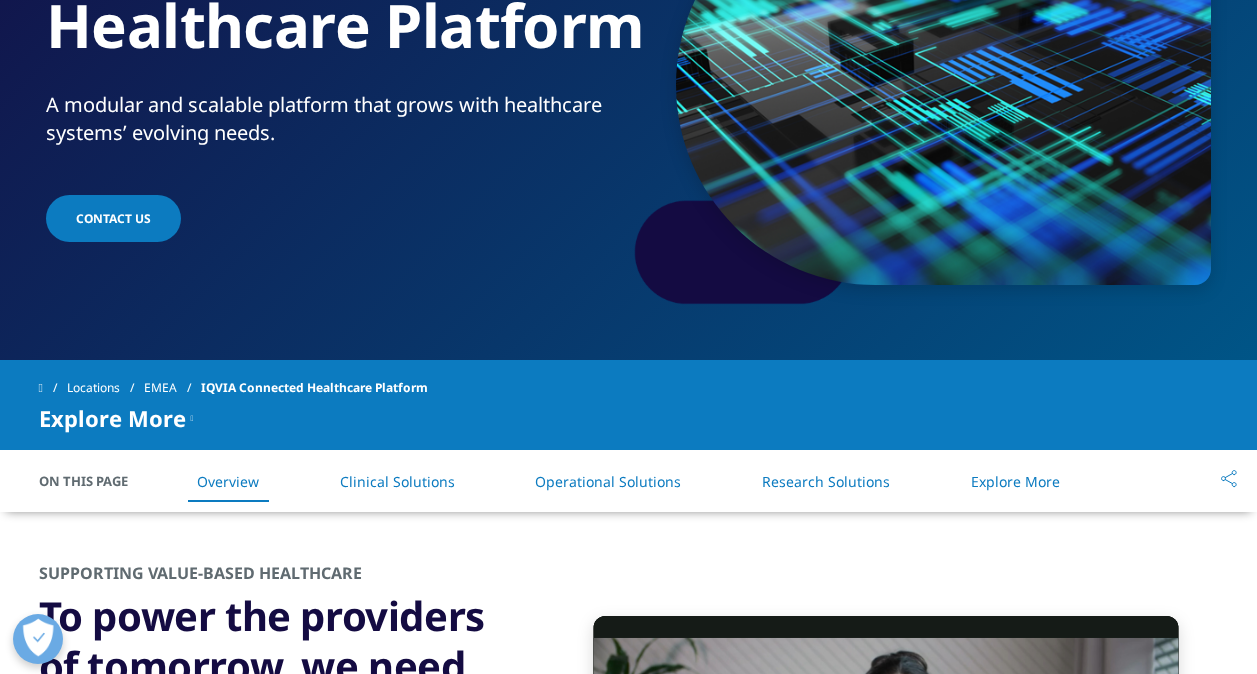 click on "Explore More" at bounding box center [1015, 481] 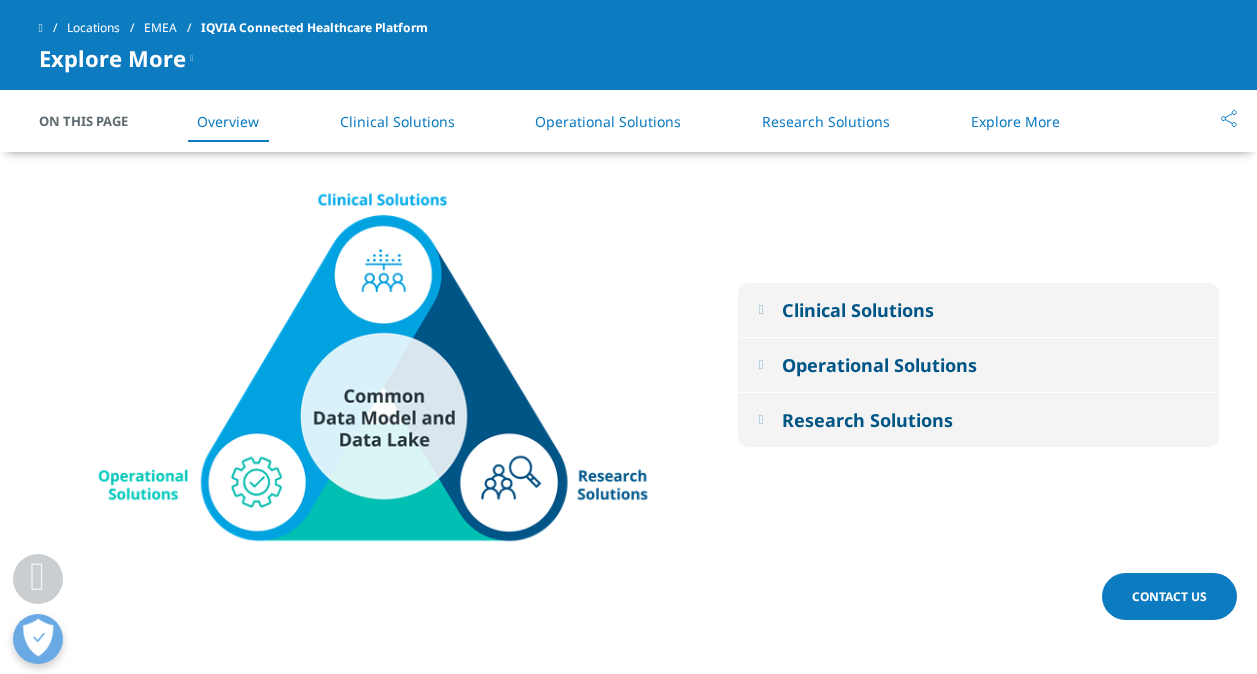 scroll, scrollTop: 1038, scrollLeft: 0, axis: vertical 